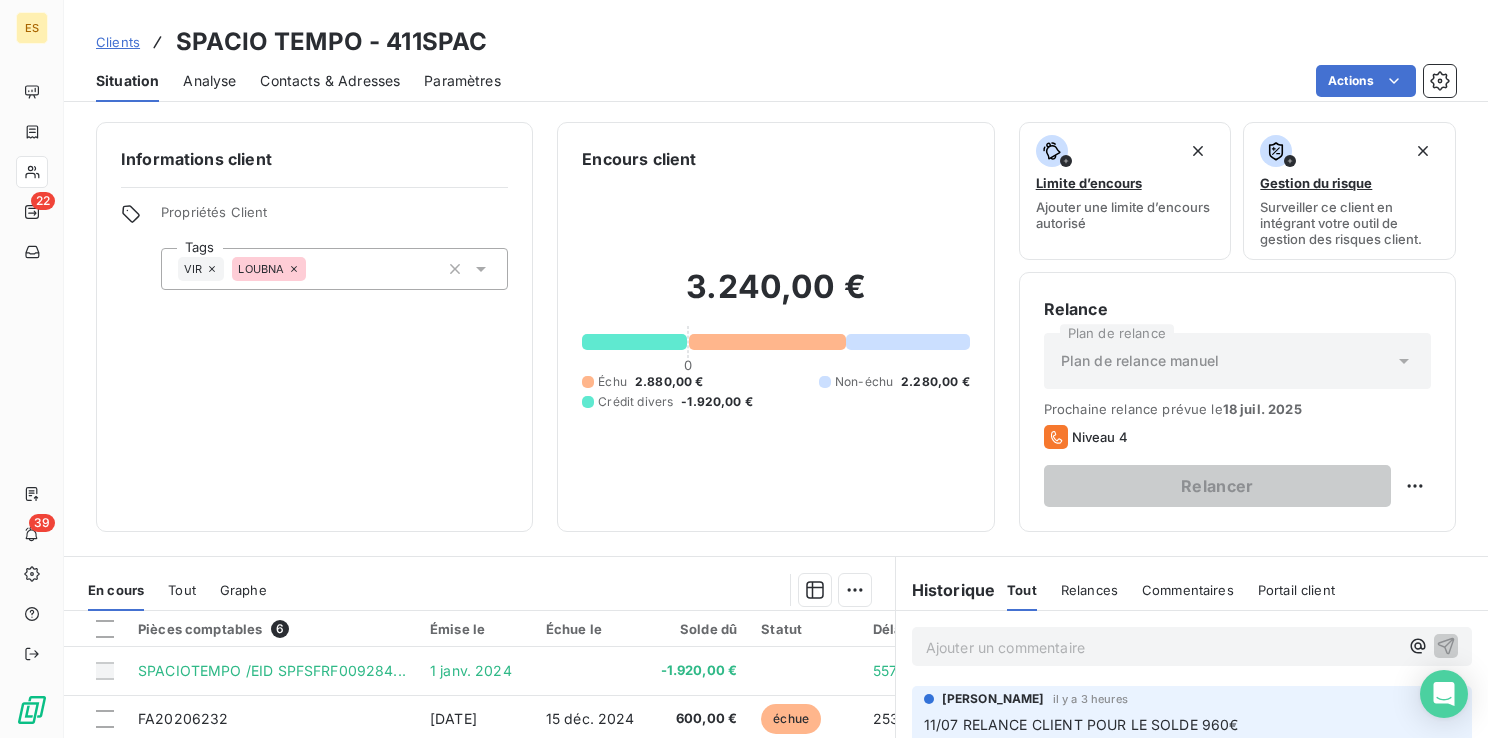 scroll, scrollTop: 0, scrollLeft: 0, axis: both 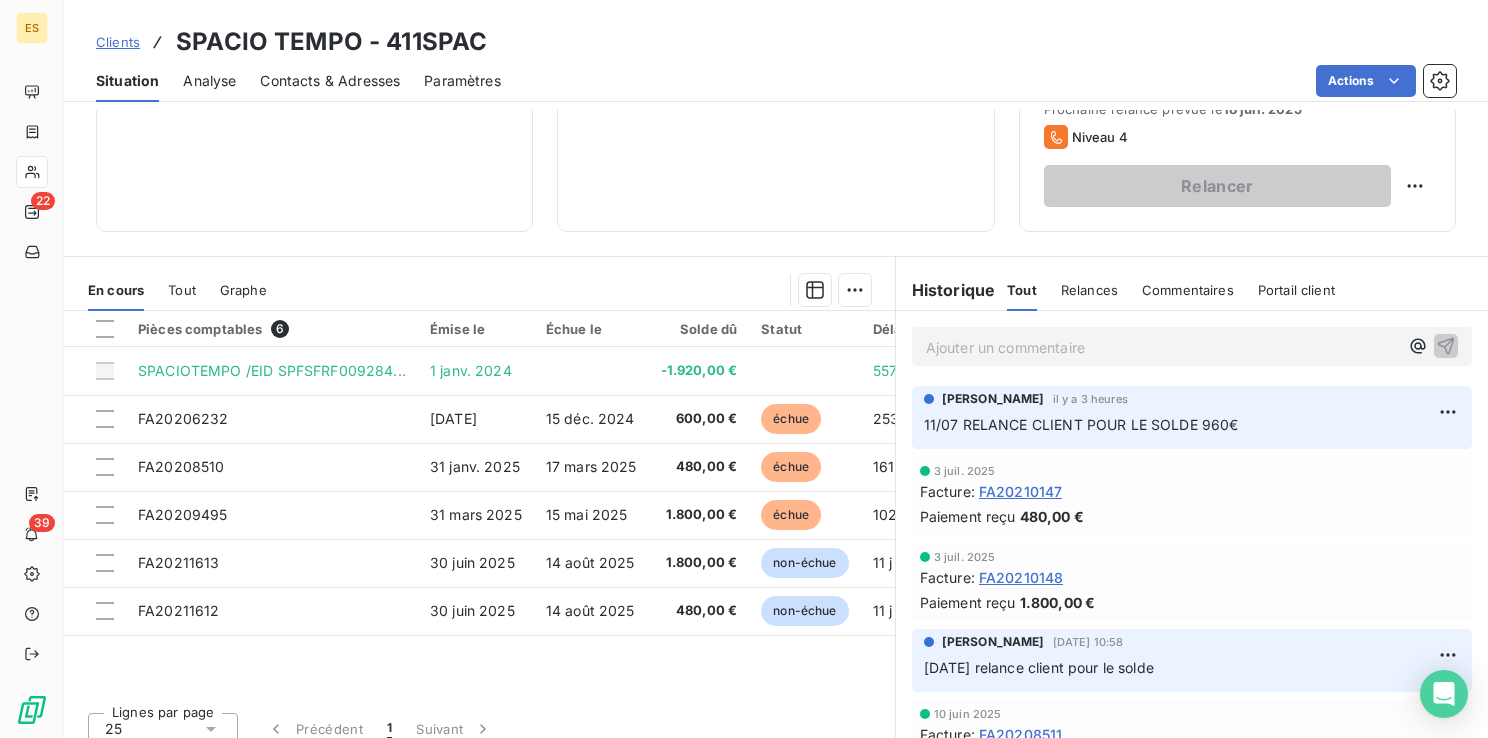 click on "Ajouter un commentaire ﻿" at bounding box center [1192, 346] 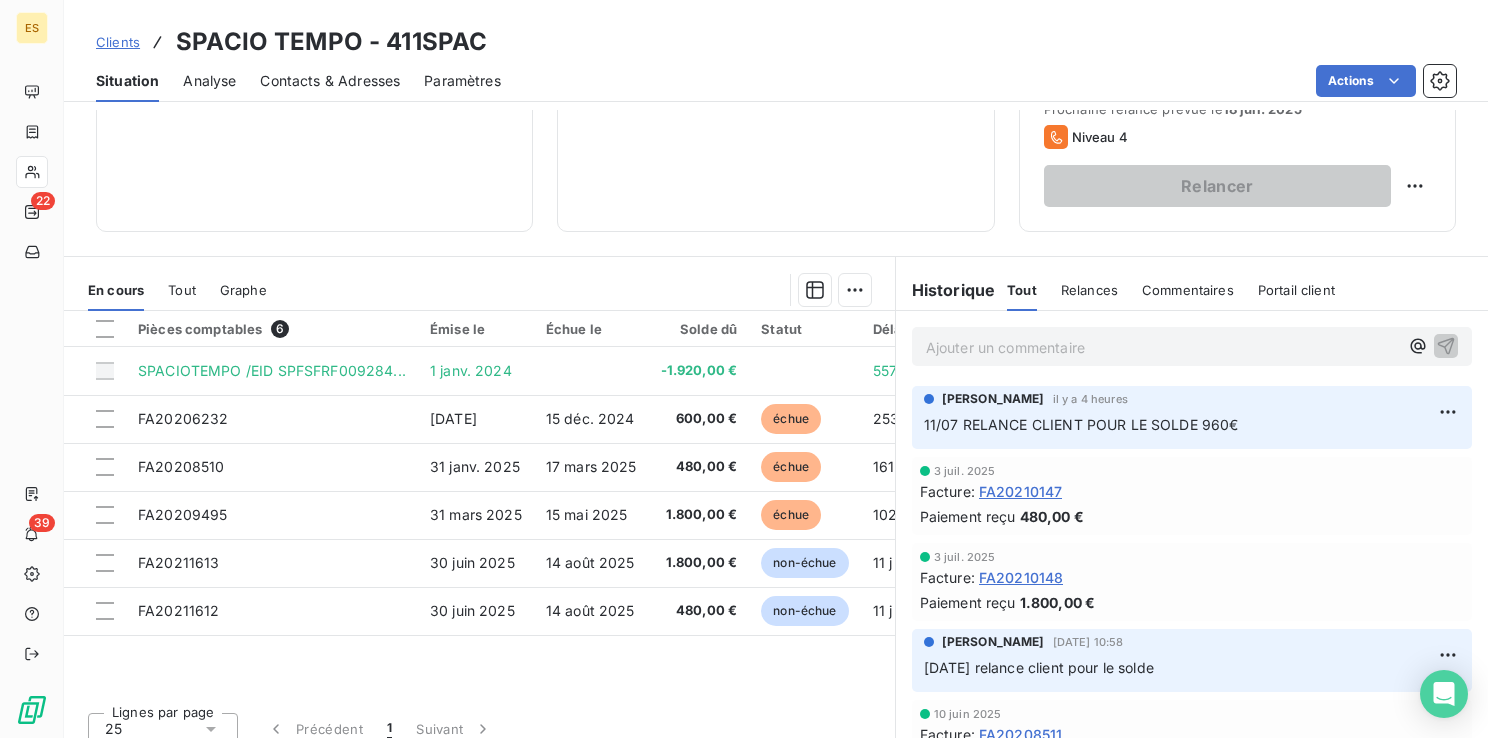click on "11/07 RELANCE CLIENT POUR LE SOLDE 960€" at bounding box center (1081, 424) 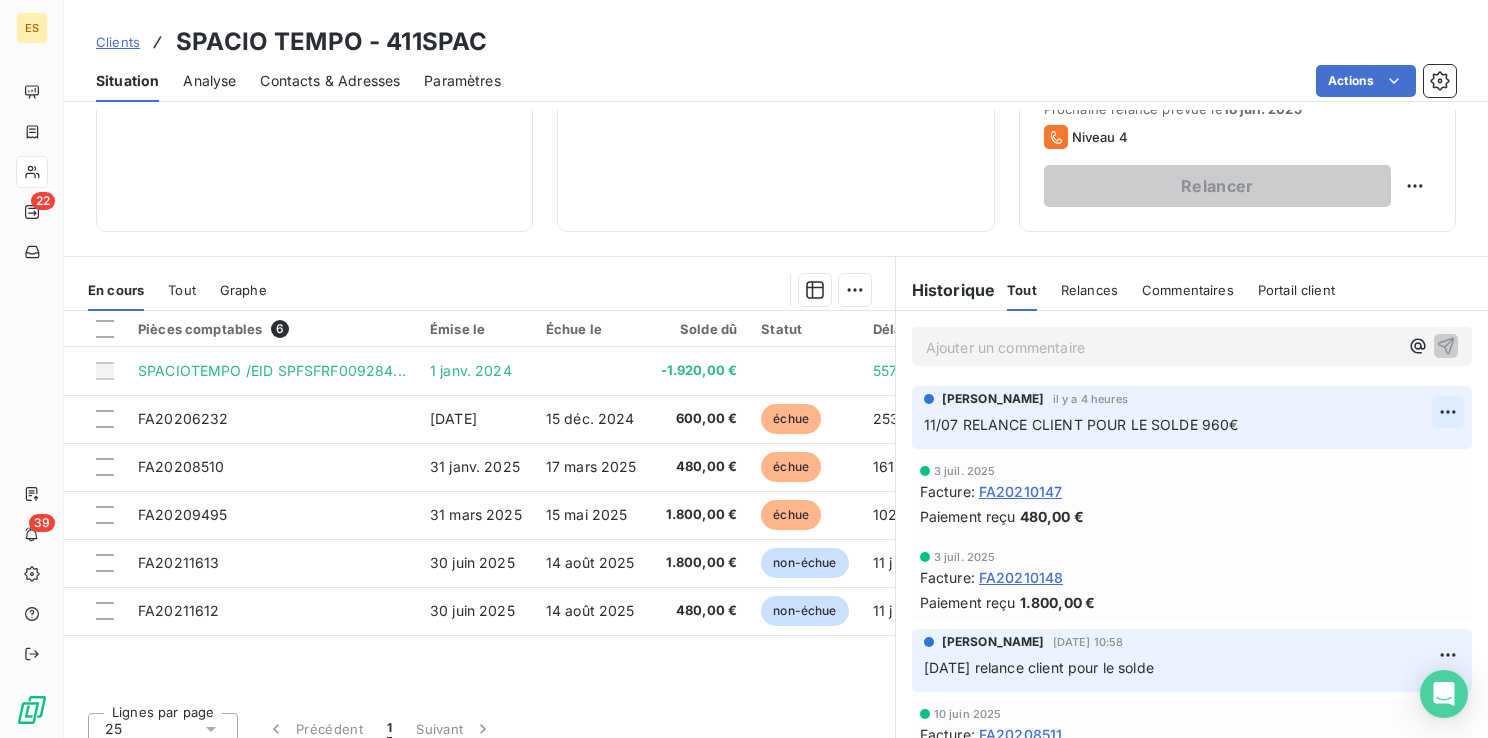 click on "ES 22 39 Clients SPACIO TEMPO - 411SPAC Situation Analyse Contacts & Adresses Paramètres Actions Informations client Propriétés Client Tags VIR LOUBNA Encours client   3.240,00 € 0 Échu 2.880,00 € Non-échu 2.280,00 €   Crédit divers -1.920,00 €   Limite d’encours Ajouter une limite d’encours autorisé Gestion du risque Surveiller ce client en intégrant votre outil de gestion des risques client. Relance Plan de relance Plan de relance manuel Prochaine relance prévue le  [DATE] Niveau 4 Relancer En cours Tout Graphe Pièces comptables 6 Émise le Échue le Solde dû Statut Délai   Retard   Tag relance   SPACIOTEMPO /EID SPFSFRF009284... [DATE] -1.920,00 € 557 j FA20206232 [DATE] [DATE] 600,00 € échue 253 j +208 j FA20208510 [DATE] [DATE] 480,00 € échue 161 j +116 j FA20209495 [DATE] [DATE] 1.800,00 € échue 102 j +57 j FA20211613 [DATE] [DATE] 1.800,00 € non-échue 11 j -34 j FA20211612 11 j" at bounding box center (744, 369) 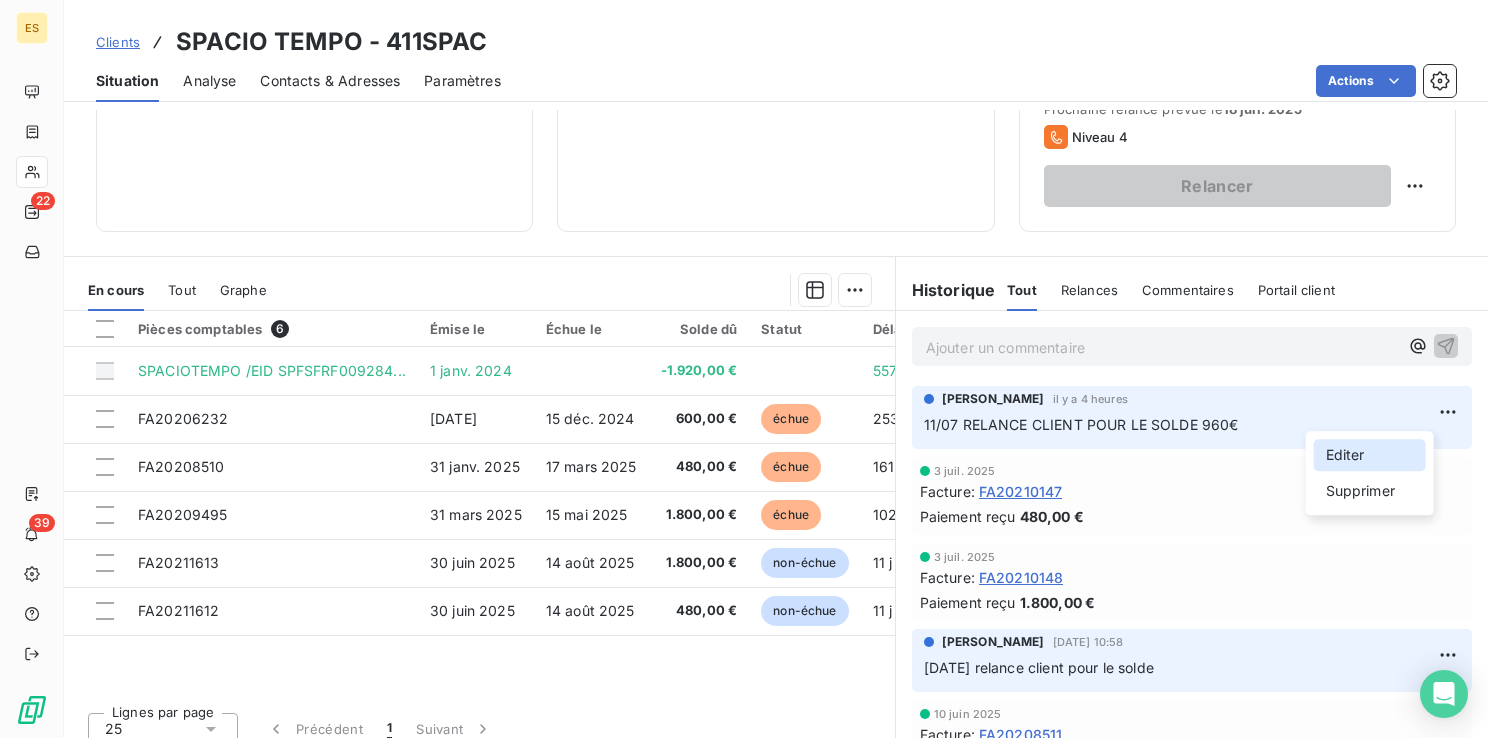 click on "Editer" at bounding box center (1370, 455) 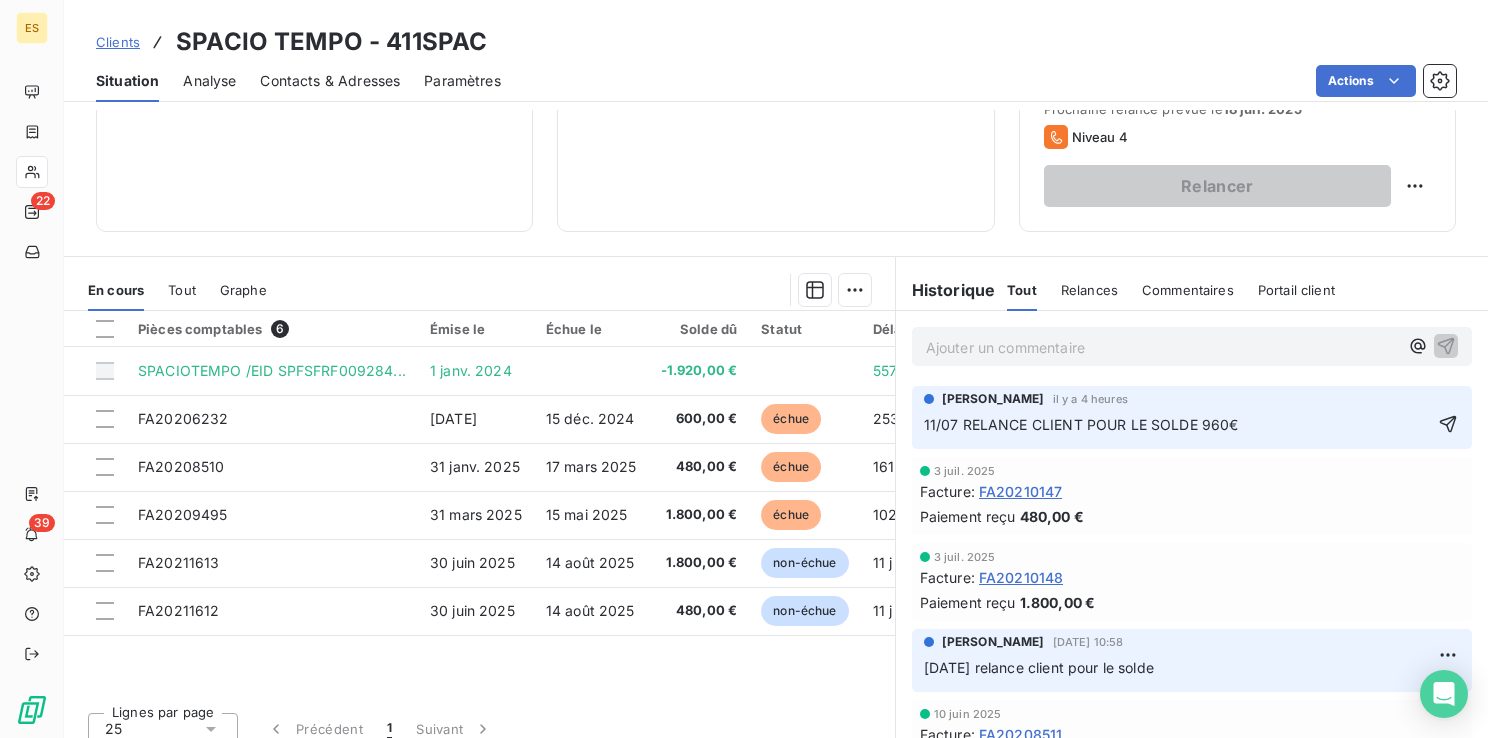 click on "11/07 RELANCE CLIENT POUR LE SOLDE 960€" at bounding box center [1081, 424] 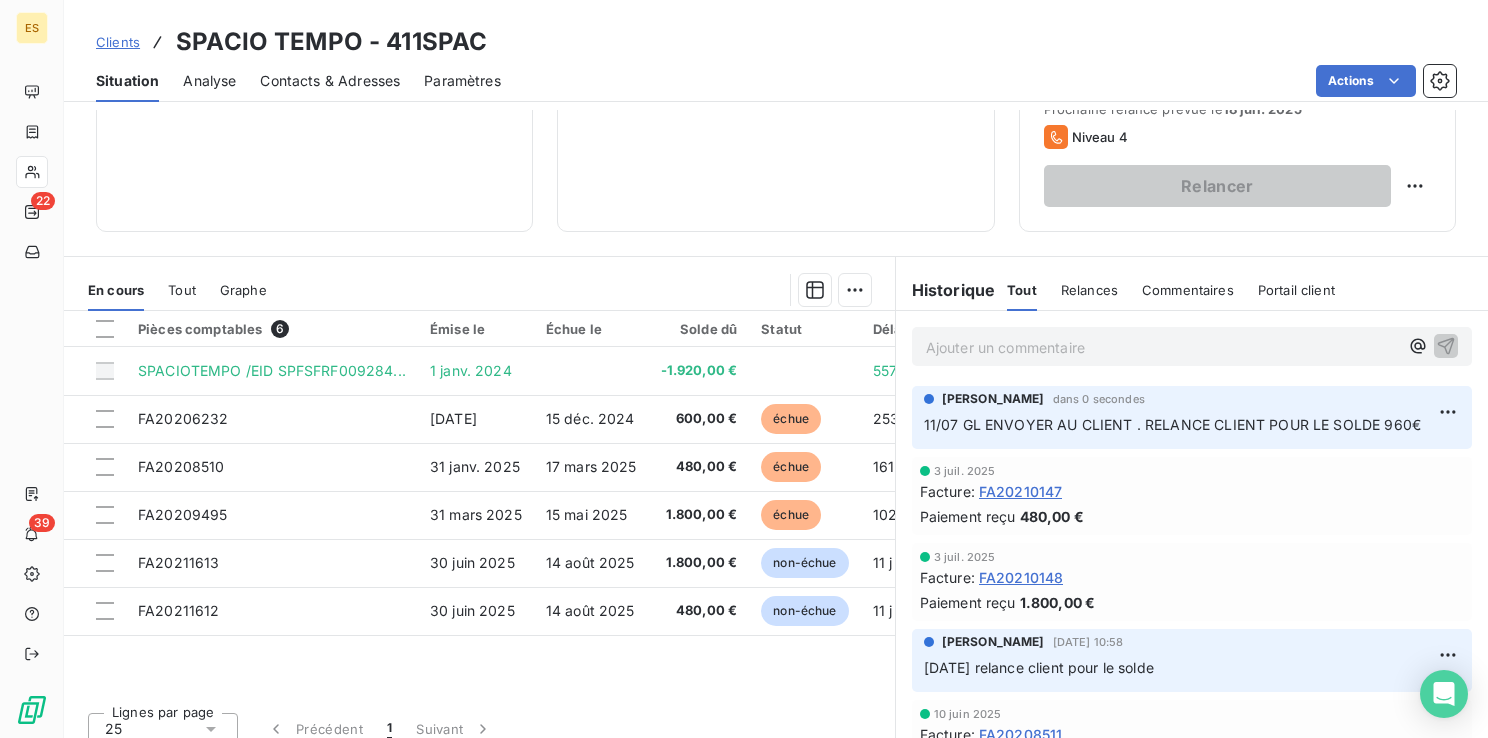 click on "Clients" at bounding box center [118, 42] 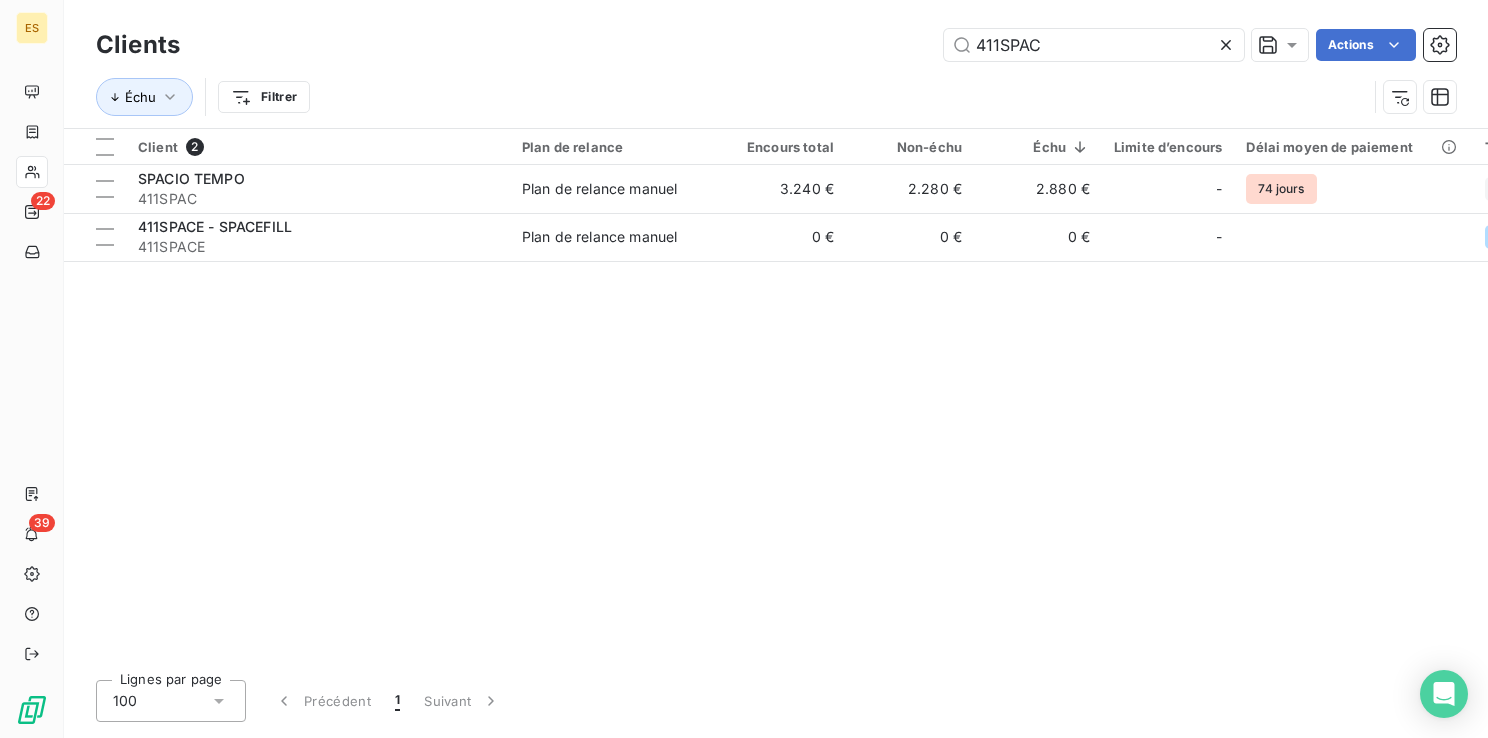 click 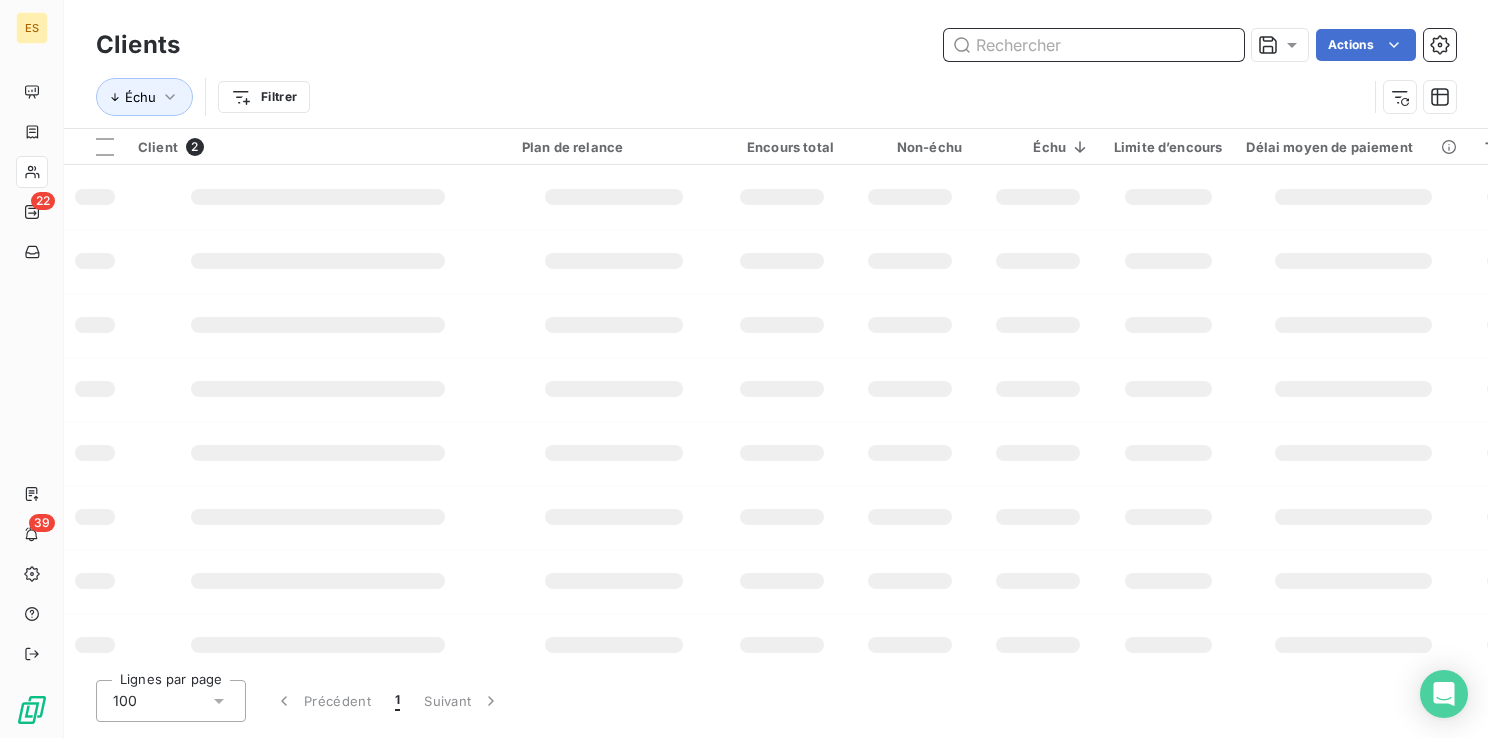 click at bounding box center (1094, 45) 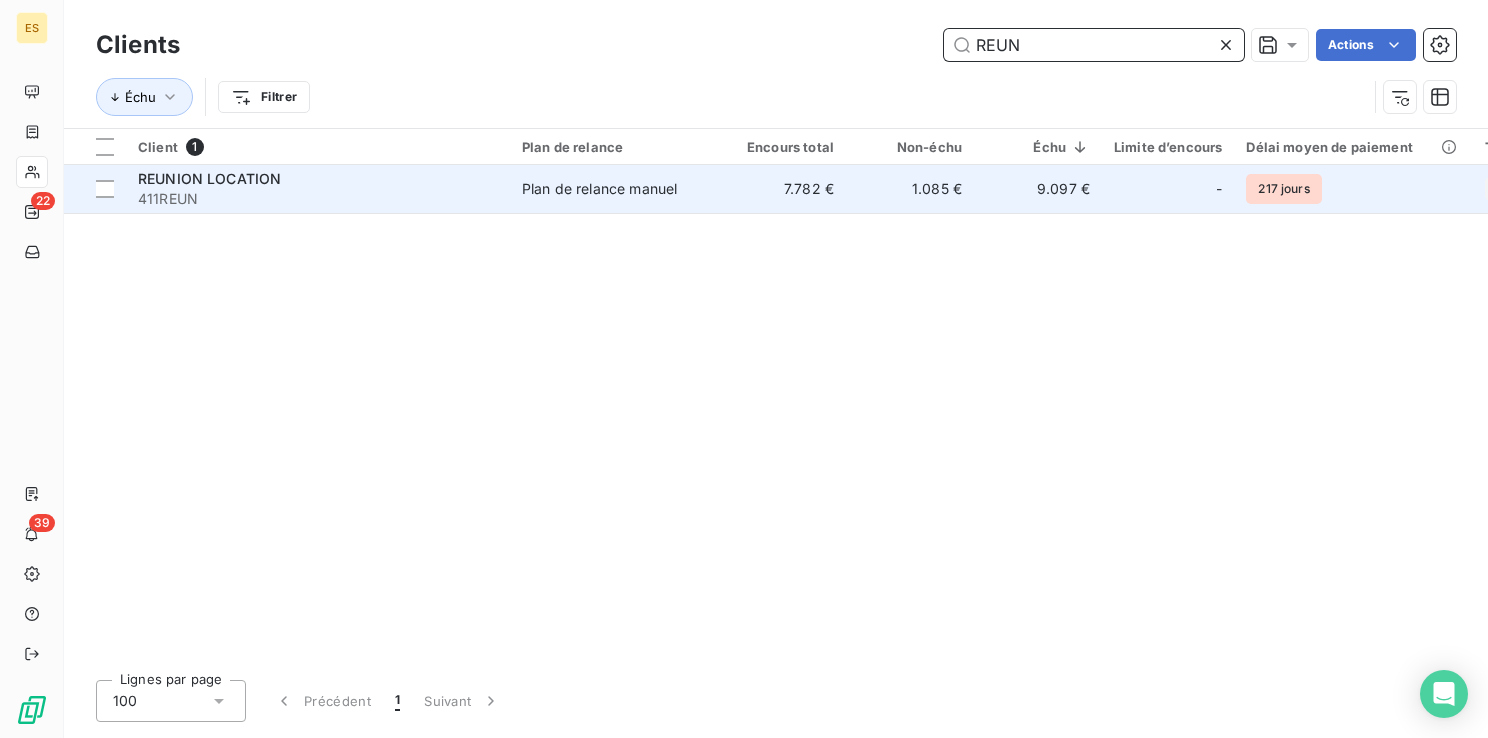 type on "REUN" 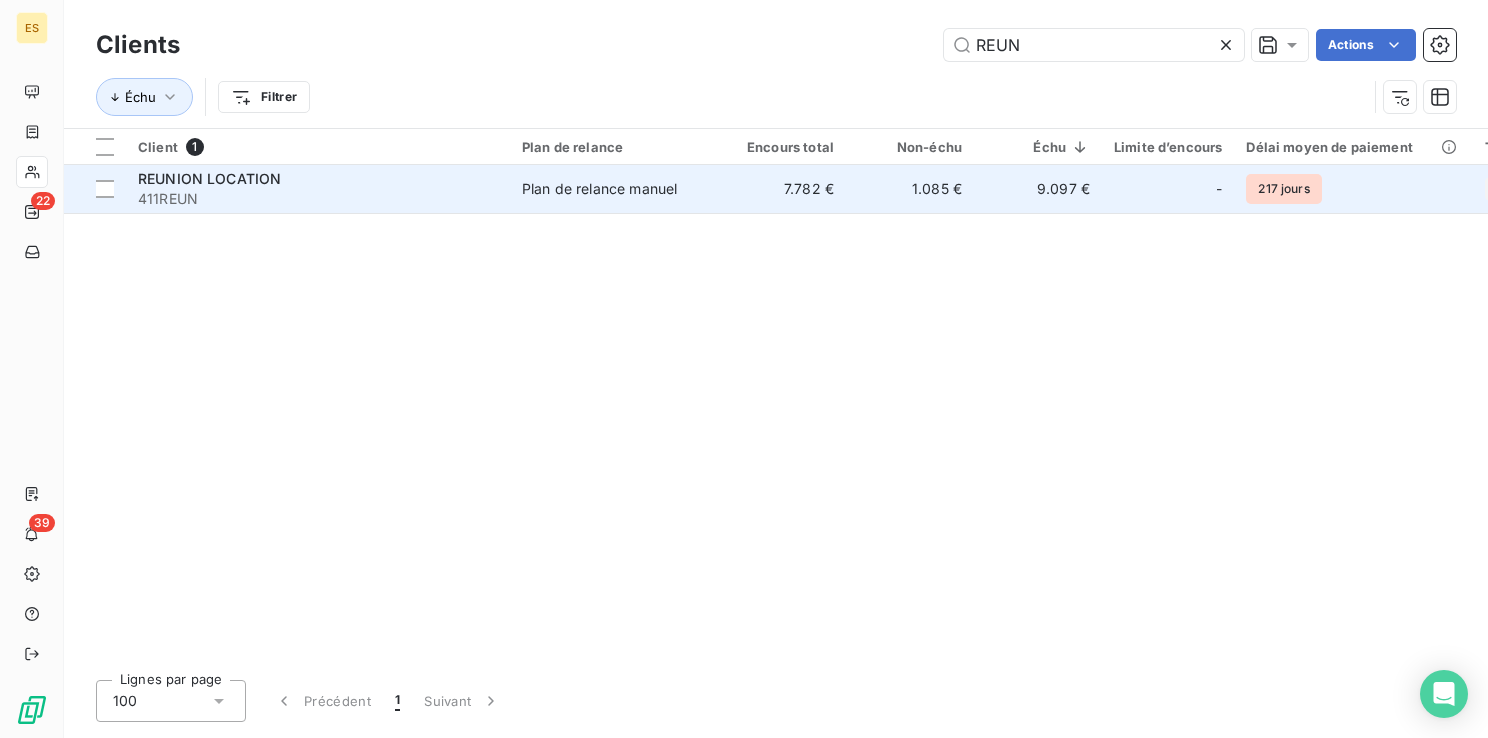click on "Plan de relance manuel" at bounding box center [614, 189] 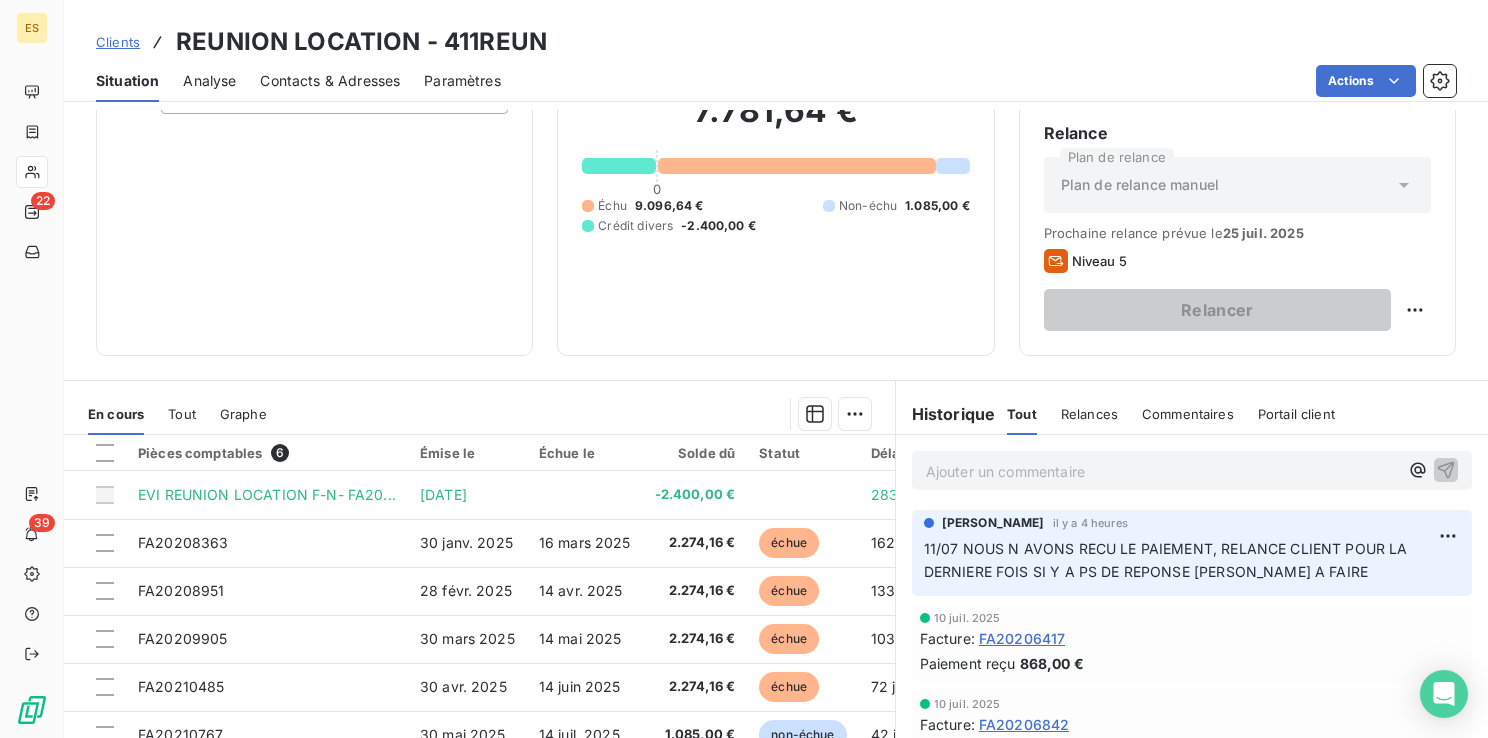 scroll, scrollTop: 200, scrollLeft: 0, axis: vertical 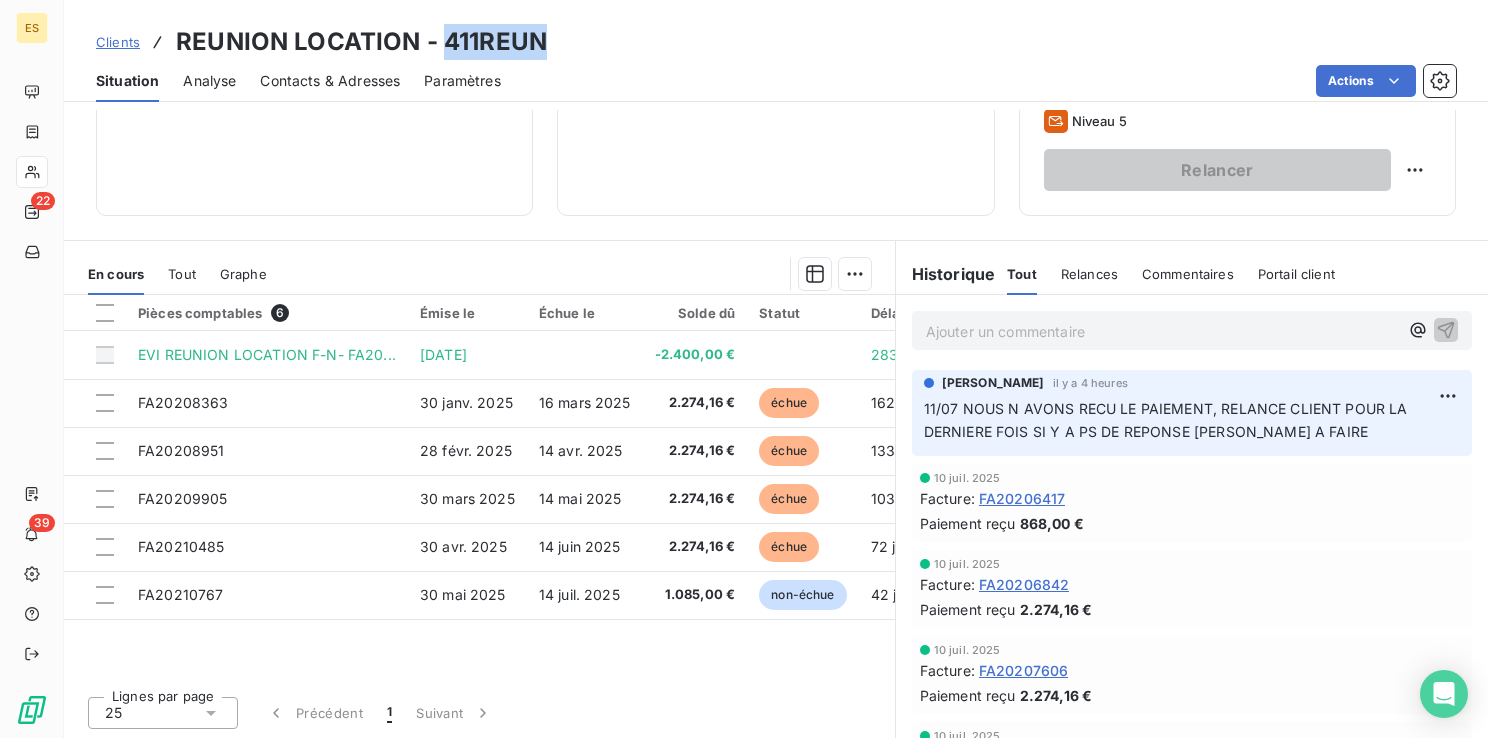 drag, startPoint x: 554, startPoint y: 47, endPoint x: 442, endPoint y: 43, distance: 112.0714 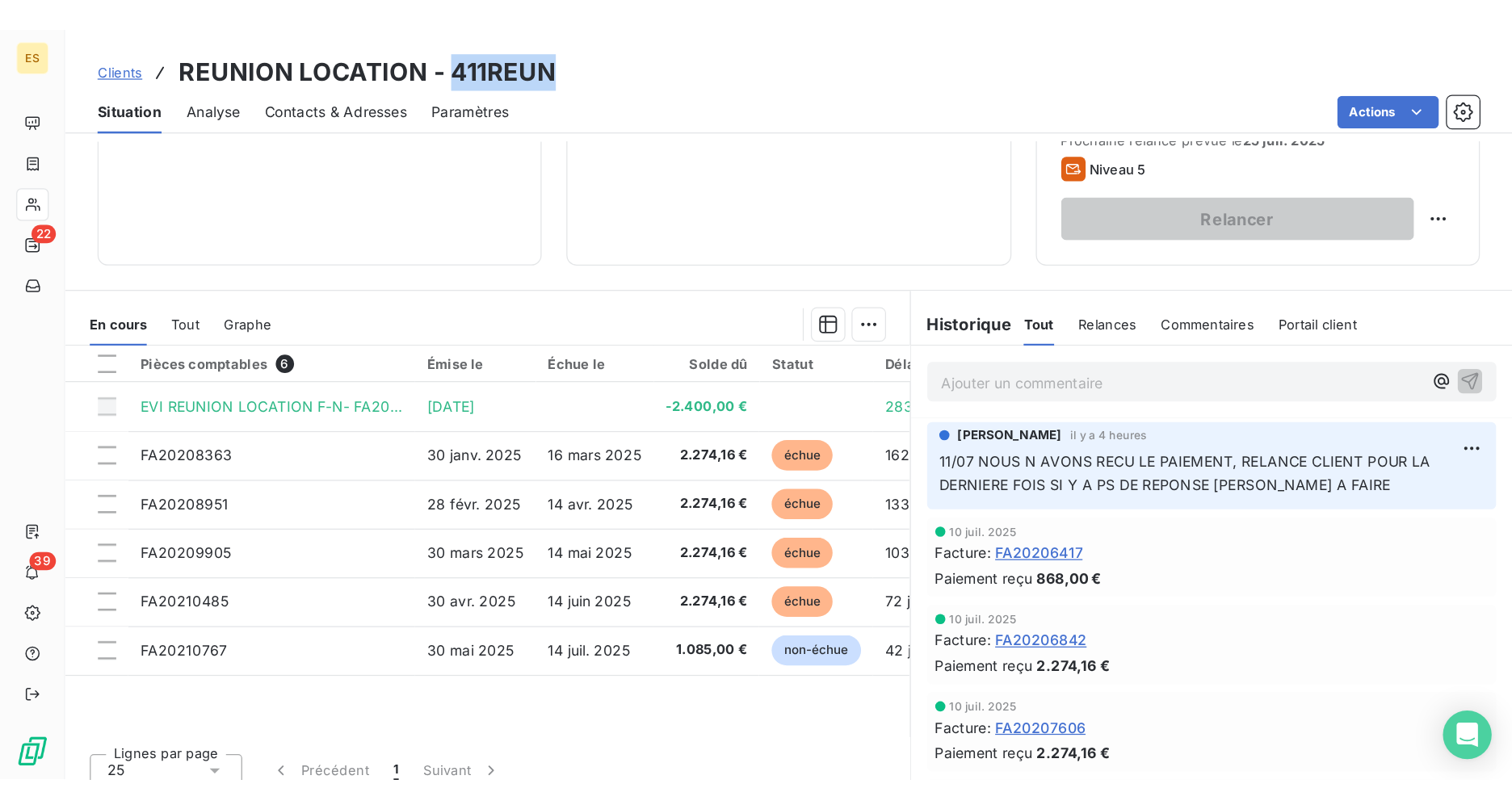scroll, scrollTop: 36, scrollLeft: 0, axis: vertical 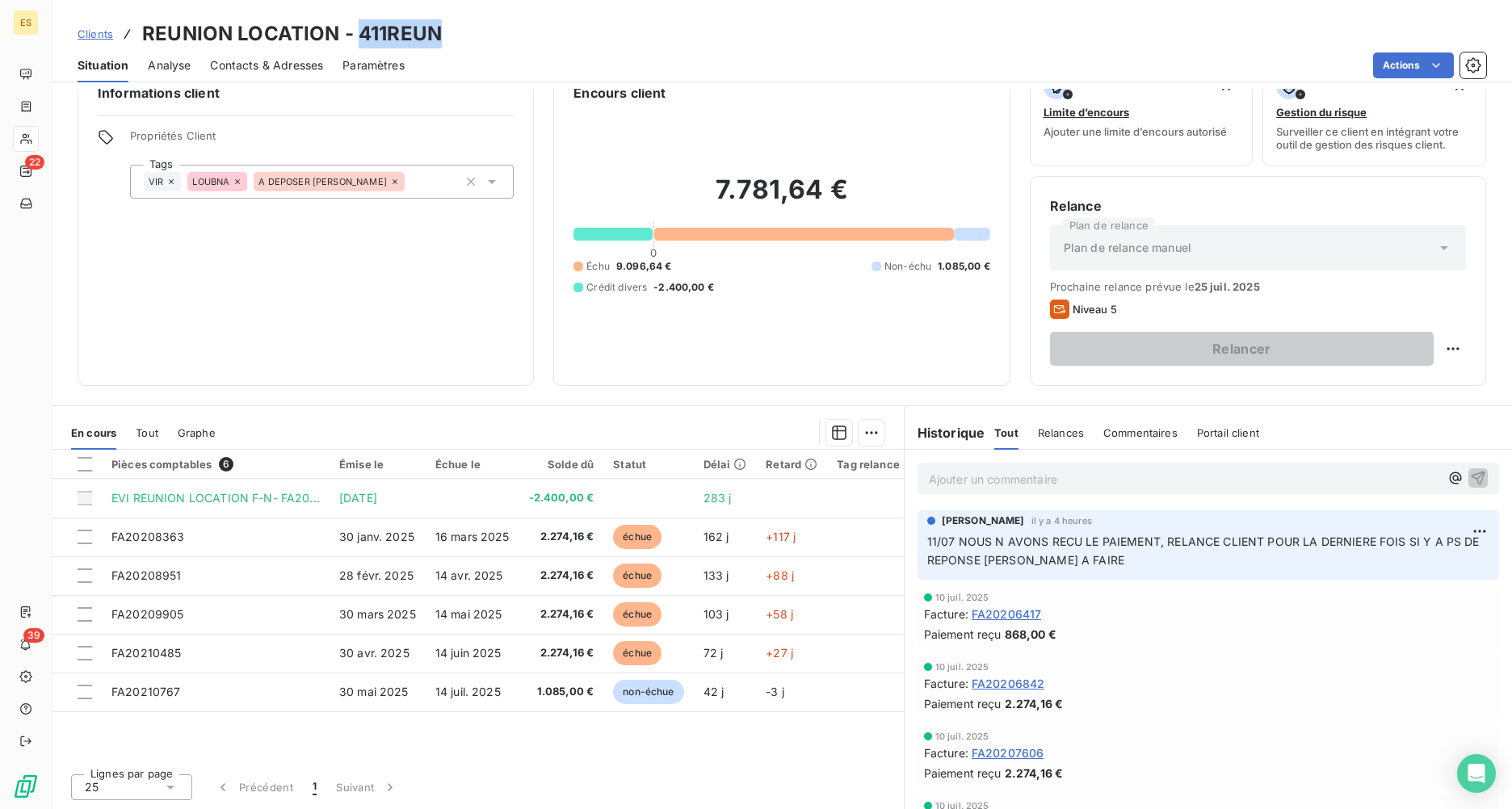 click on "Clients" at bounding box center [95, 34] 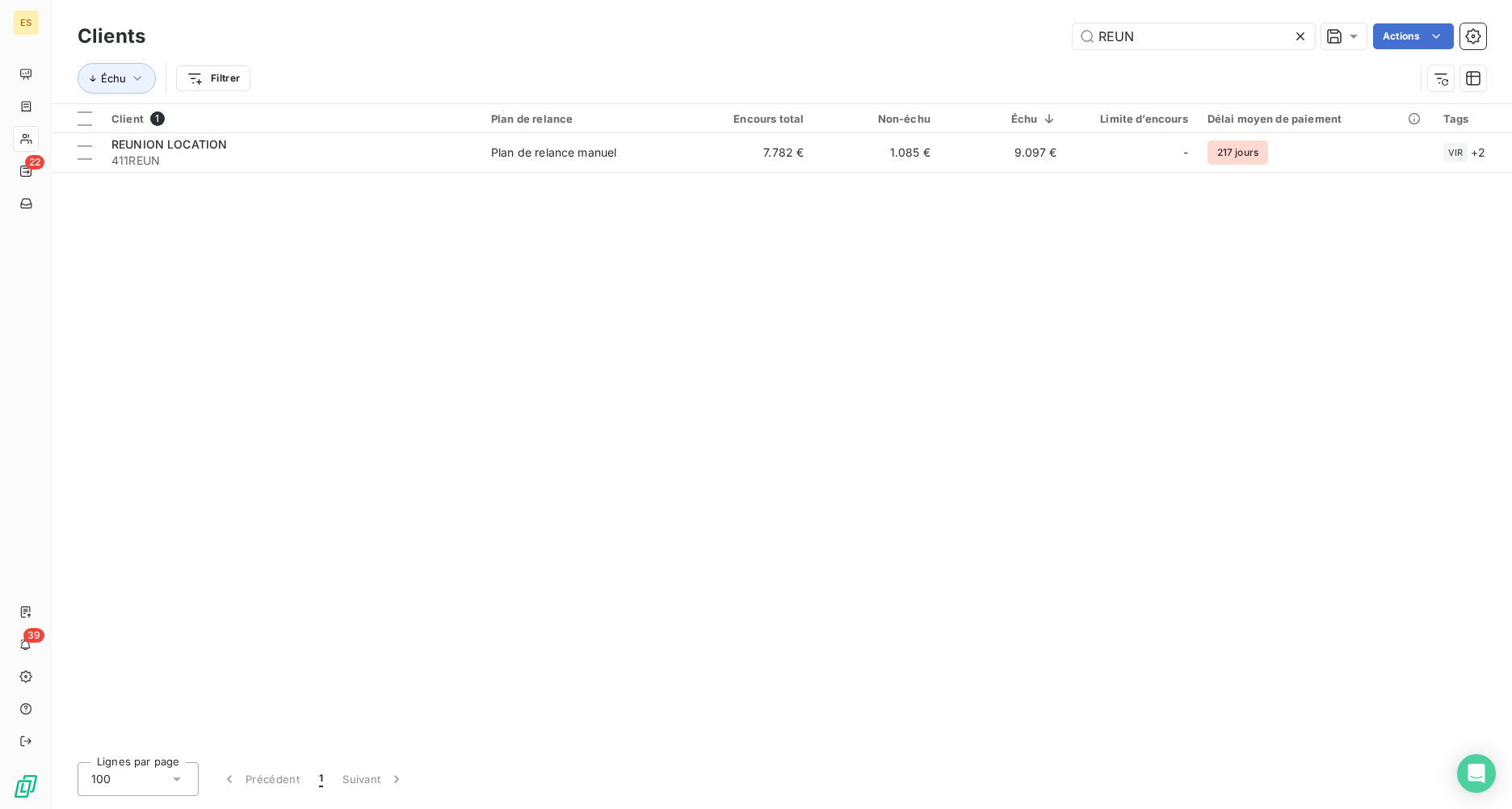 click 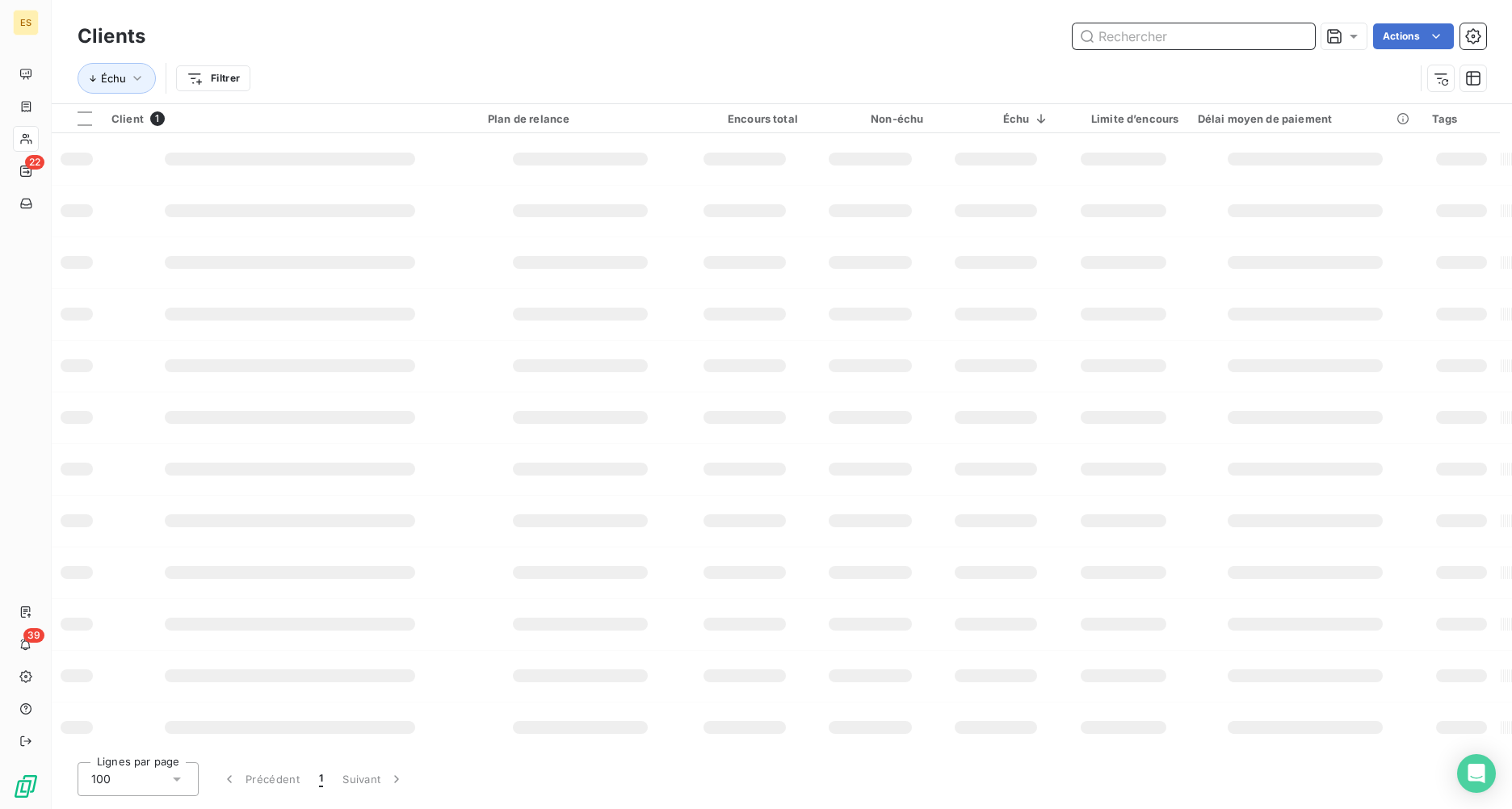 click at bounding box center [1194, 36] 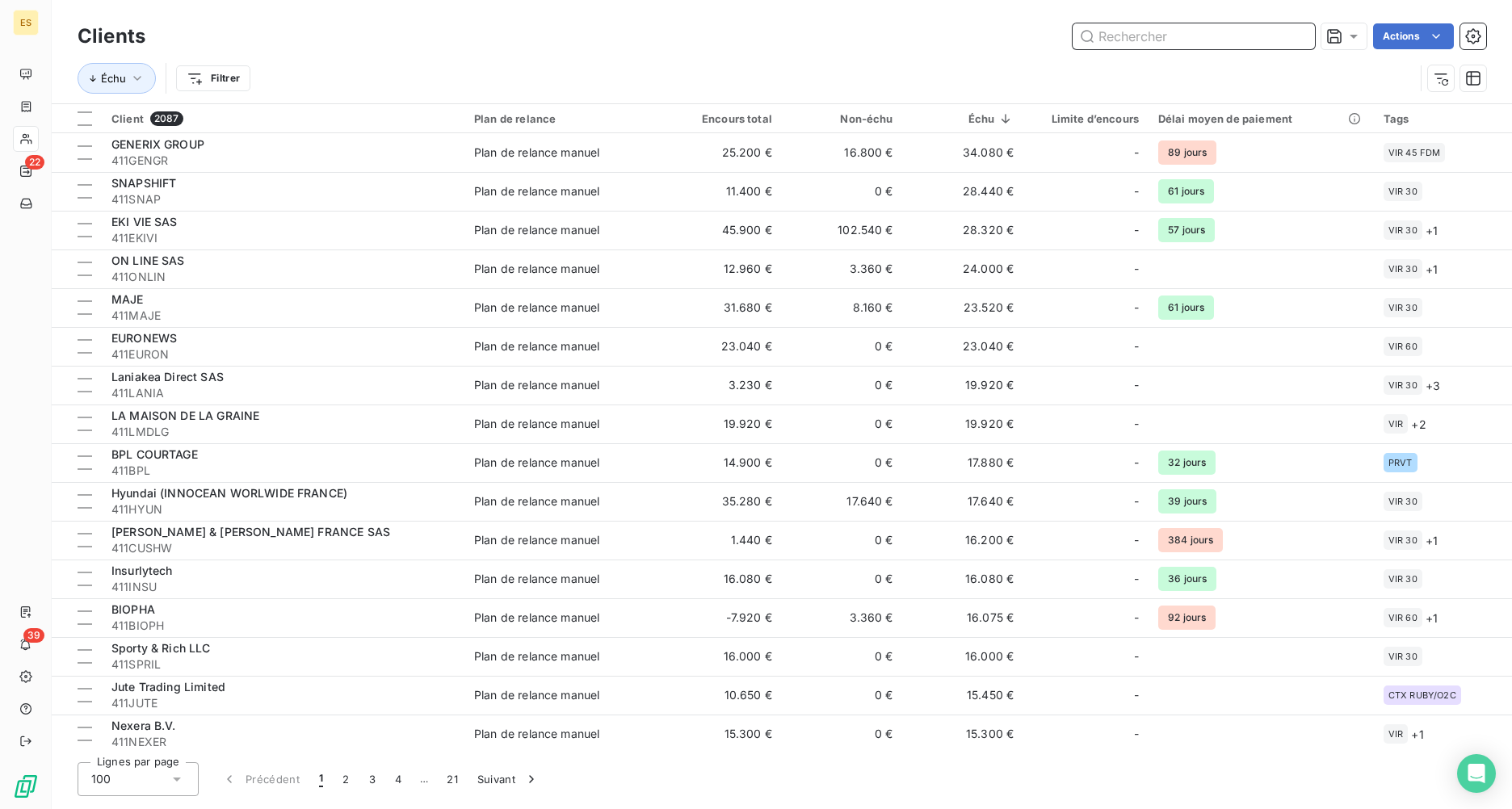 paste on "LA [GEOGRAPHIC_DATA]" 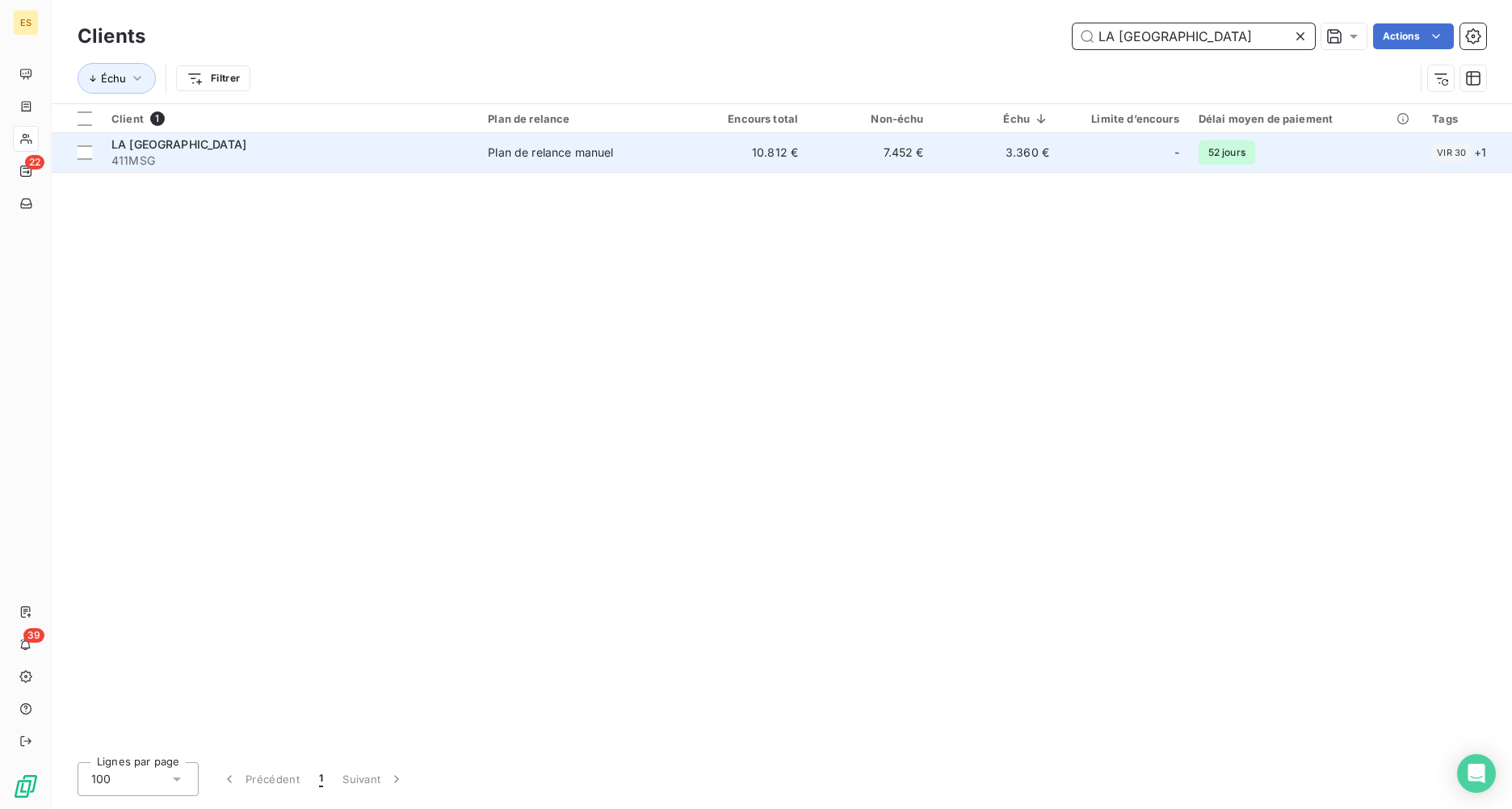 type on "LA [GEOGRAPHIC_DATA]" 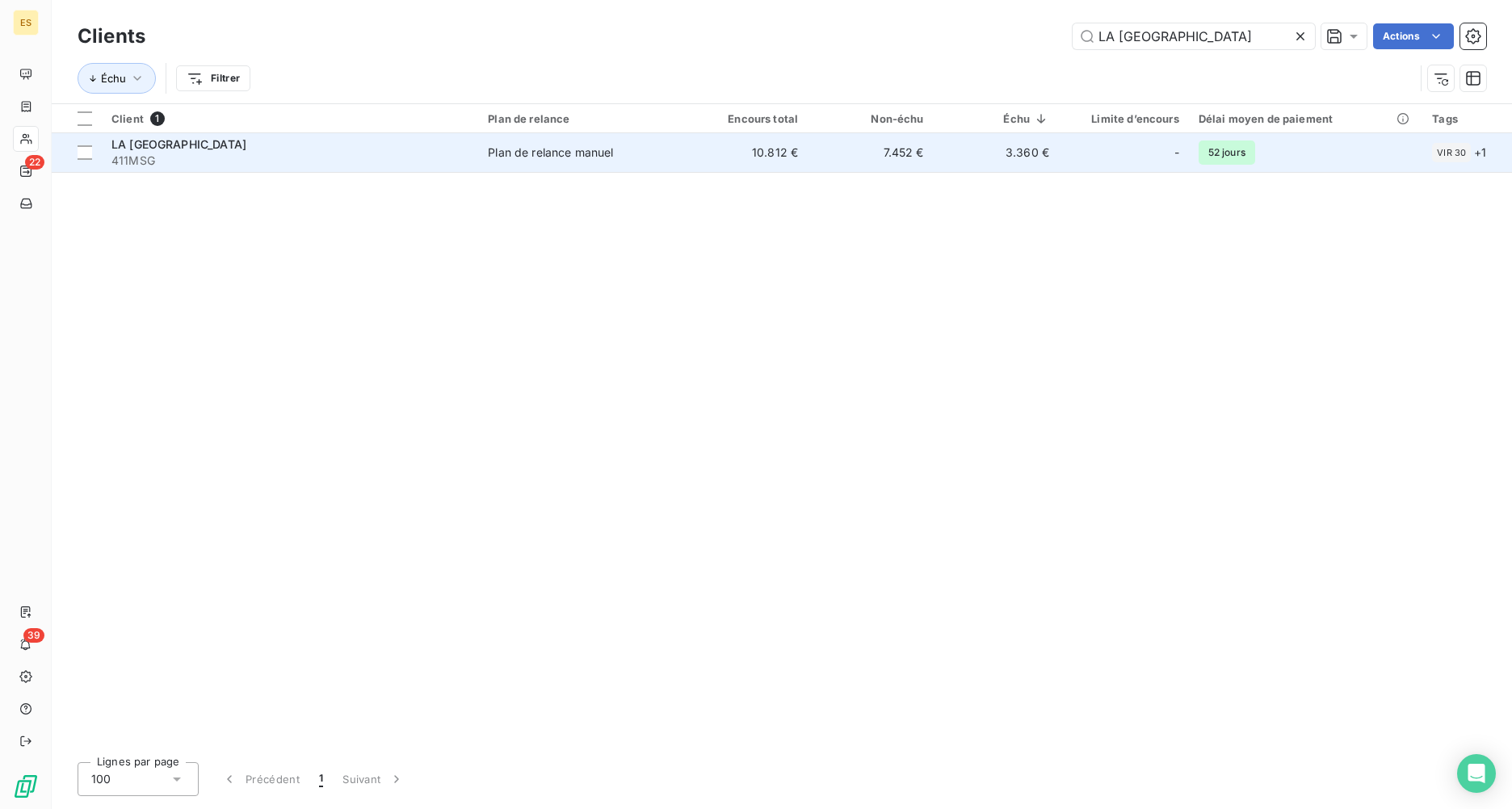 click on "Plan de relance manuel" at bounding box center [550, 153] 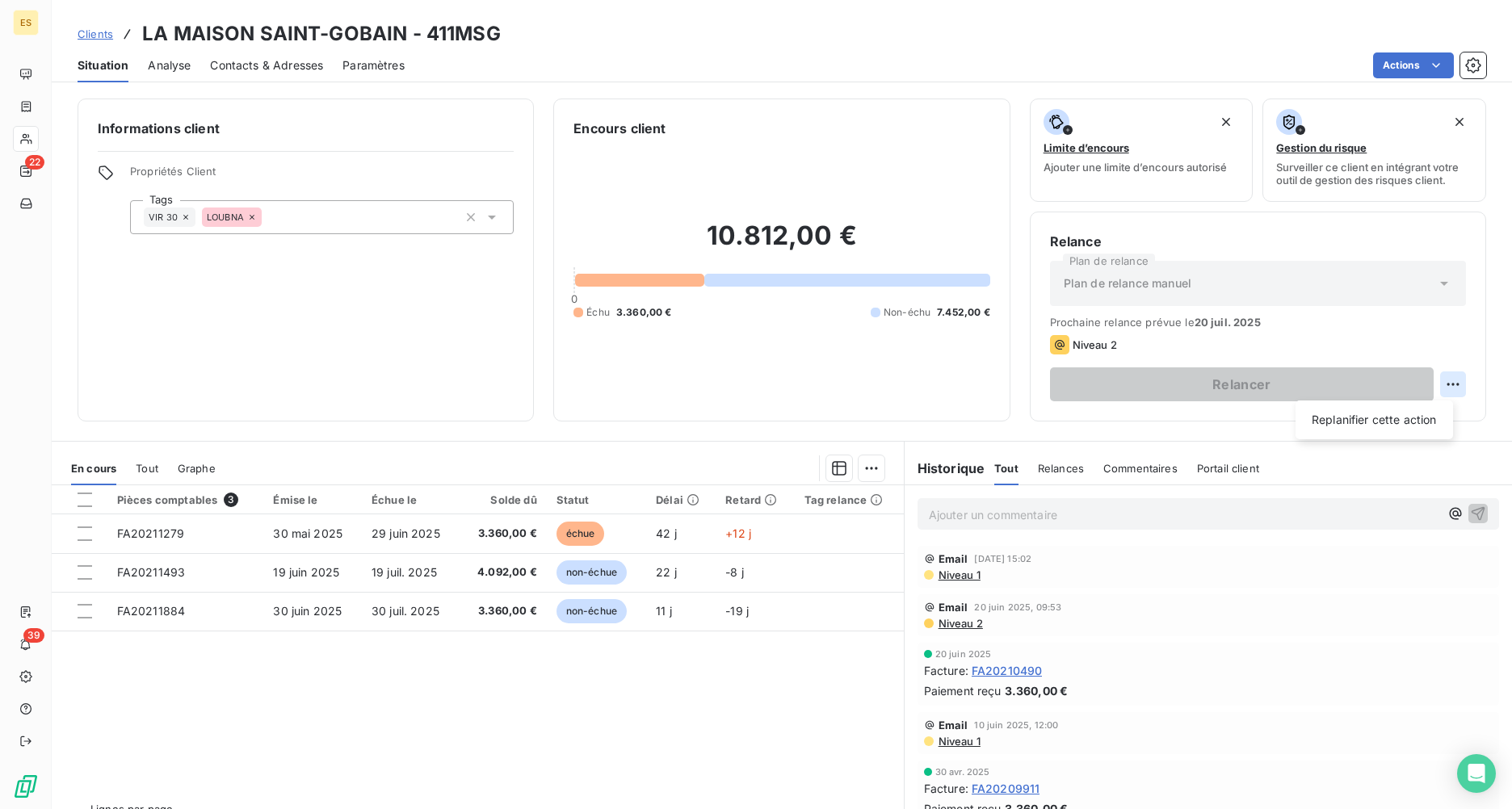 click on "ES 22 39 Clients LA MAISON SAINT-GOBAIN - 411MSG Situation Analyse Contacts & Adresses Paramètres Actions Informations client Propriétés Client Tags VIR 30 LOUBNA Encours client   10.812,00 € 0 Échu 3.360,00 € Non-échu 7.452,00 €     Limite d’encours Ajouter une limite d’encours autorisé Gestion du risque Surveiller ce client en intégrant votre outil de gestion des risques client. Relance Plan de relance Plan de relance manuel Prochaine relance prévue le  [DATE] Niveau 2 Relancer Replanifier cette action En cours Tout Graphe Pièces comptables 3 Émise le Échue le Solde dû Statut Délai   Retard   Tag relance   FA20211279 [DATE] [DATE] 3.360,00 € échue 42 j +12 j FA20211493 [DATE] [DATE] 4.092,00 € non-échue 22 j -8 j FA20211884 [DATE] [DATE] 3.360,00 € non-échue 11 j -19 j Lignes par page 25 Précédent 1 Suivant Historique Tout Relances Commentaires Portail client Tout Relances Commentaires Portail client ﻿  :" at bounding box center [756, 404] 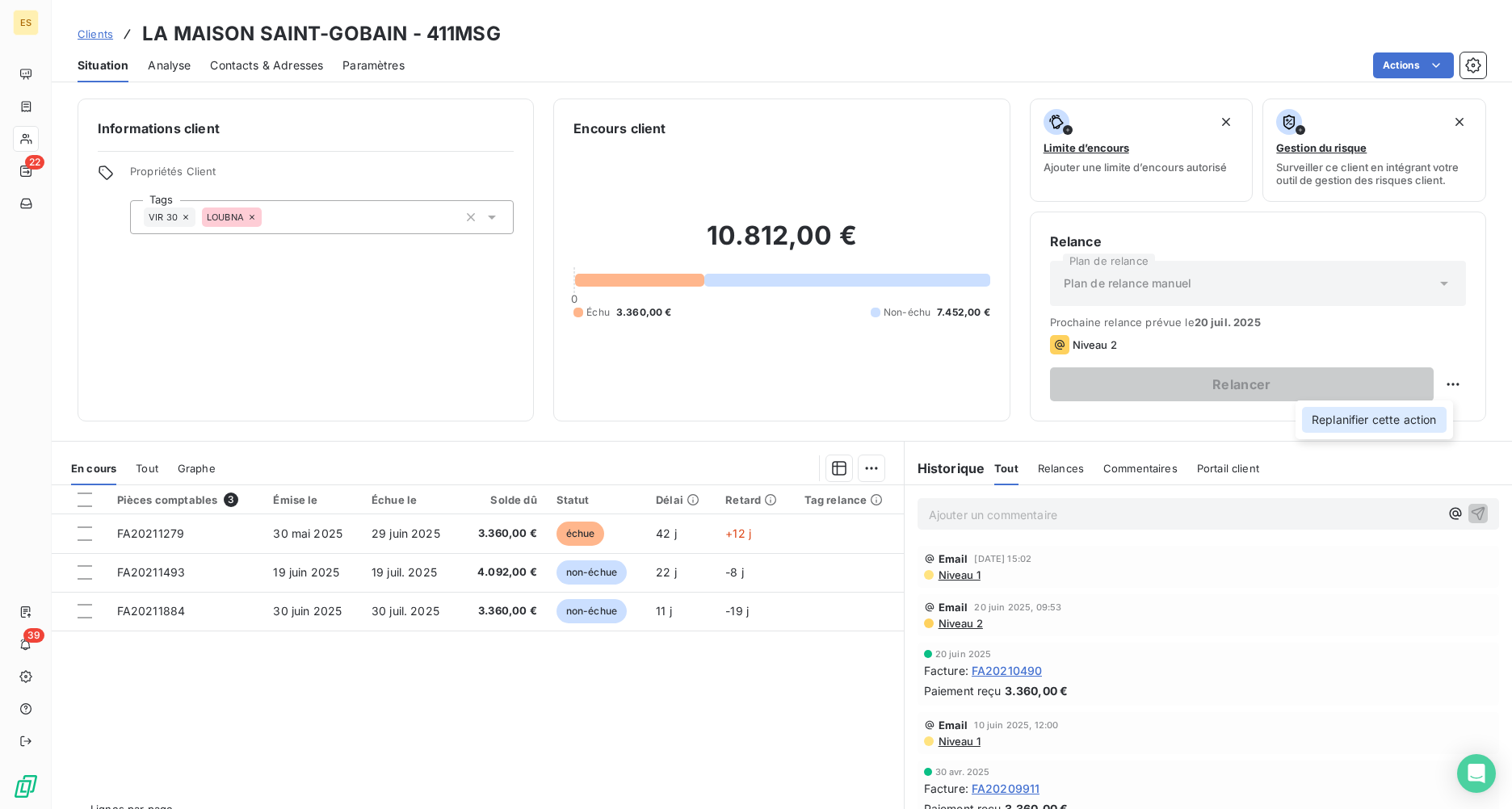 click on "Replanifier cette action" at bounding box center [1374, 420] 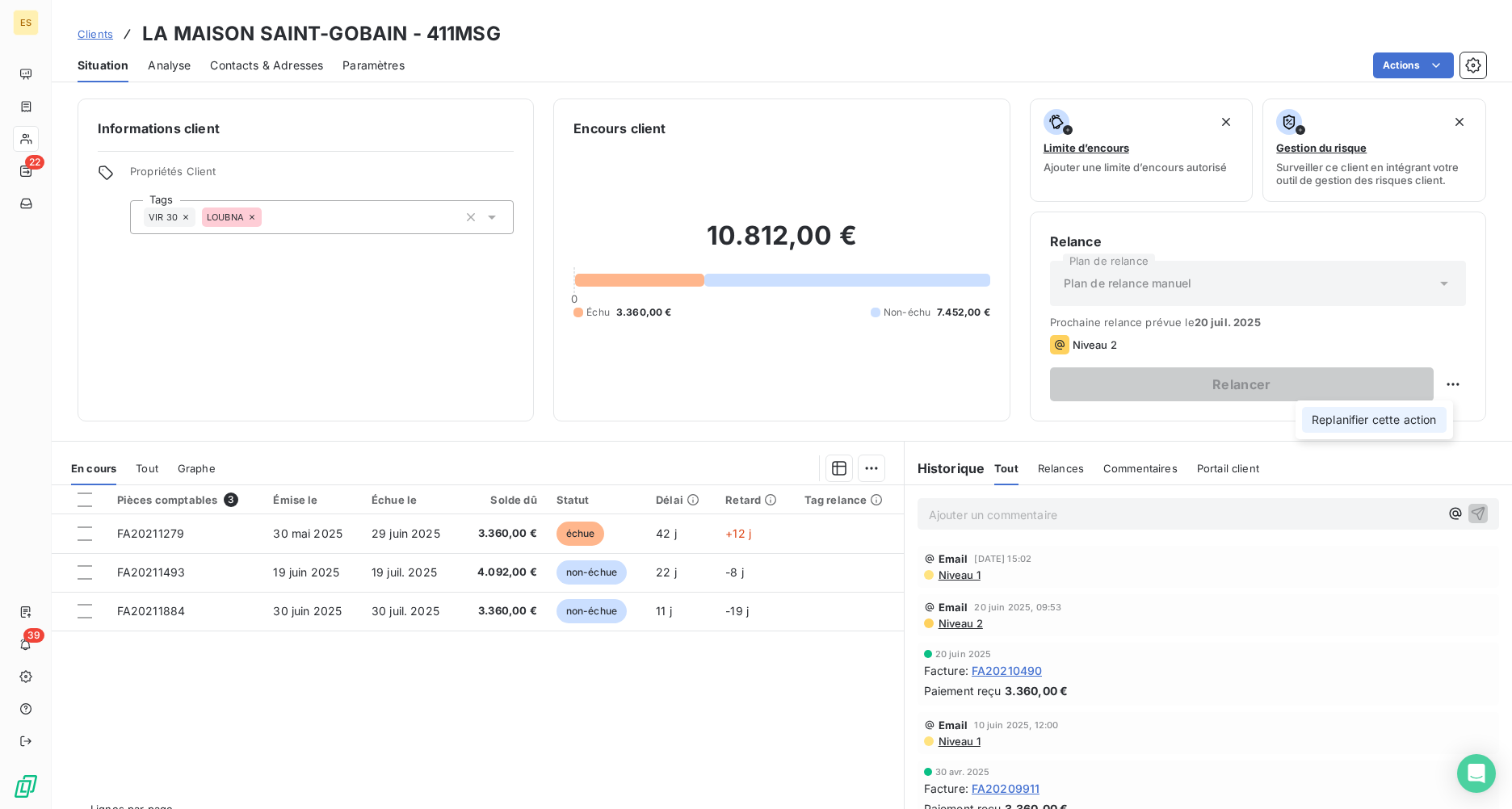 select on "6" 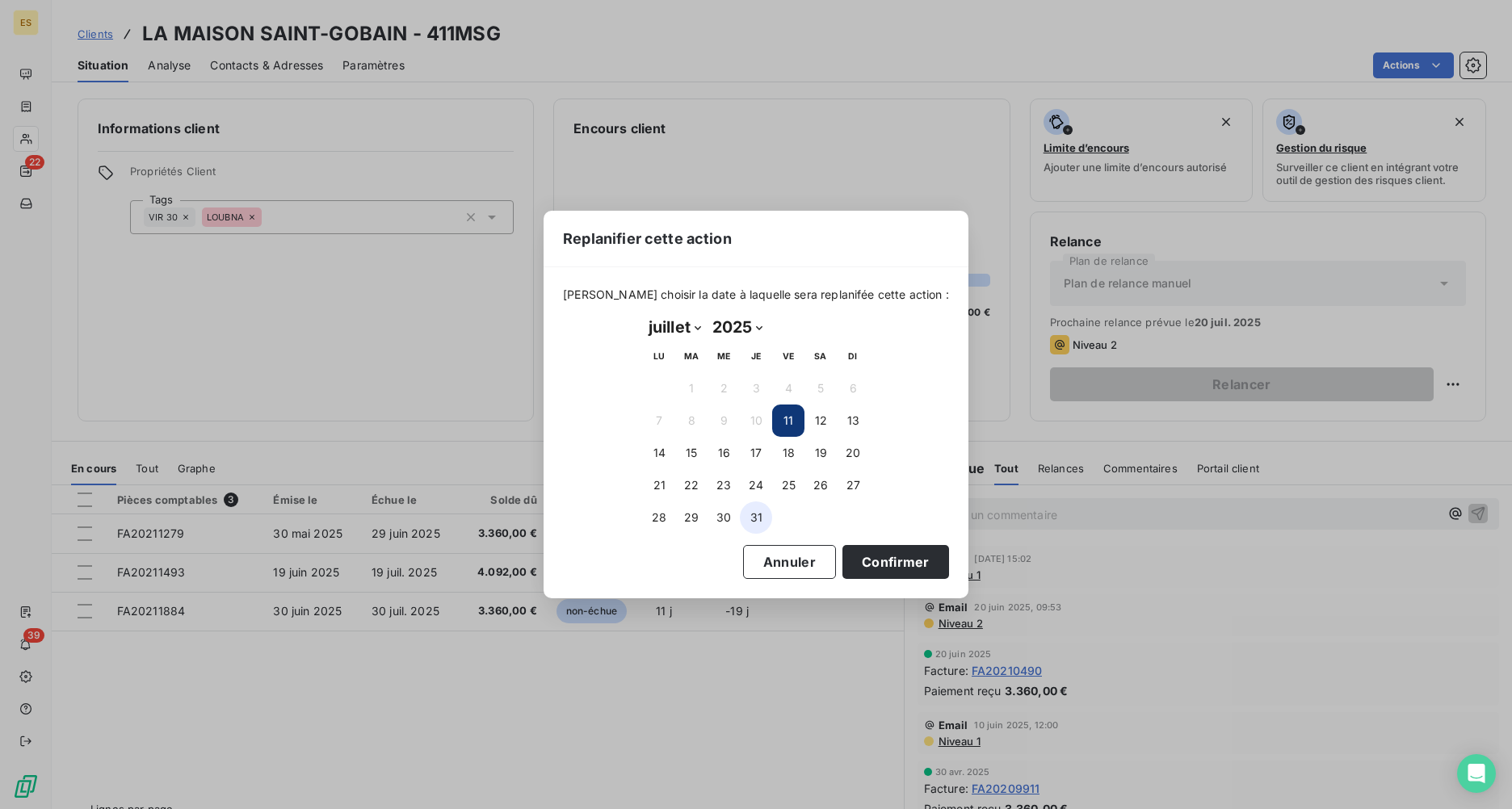 click on "31" at bounding box center (756, 518) 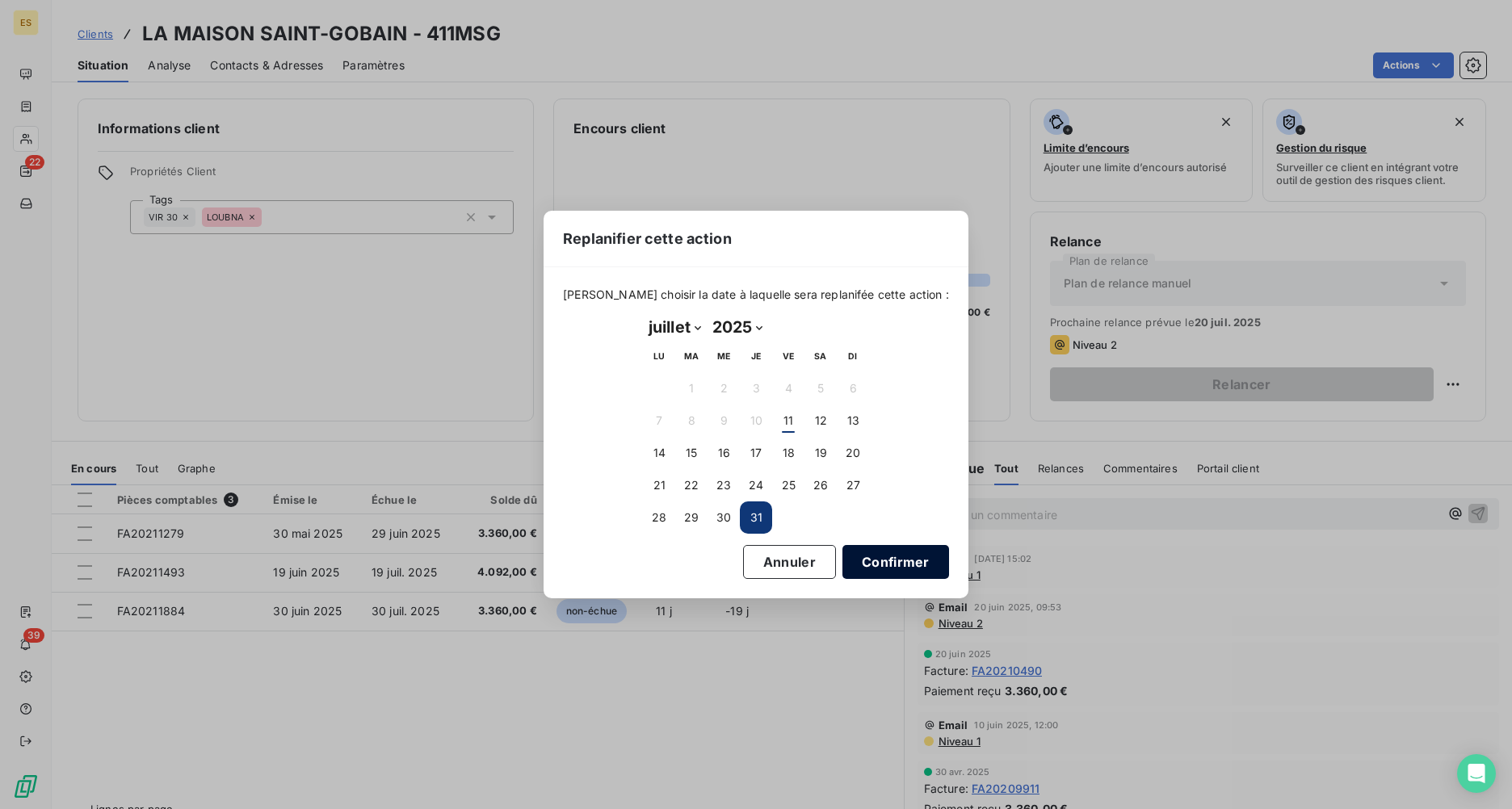 click on "Confirmer" at bounding box center (896, 562) 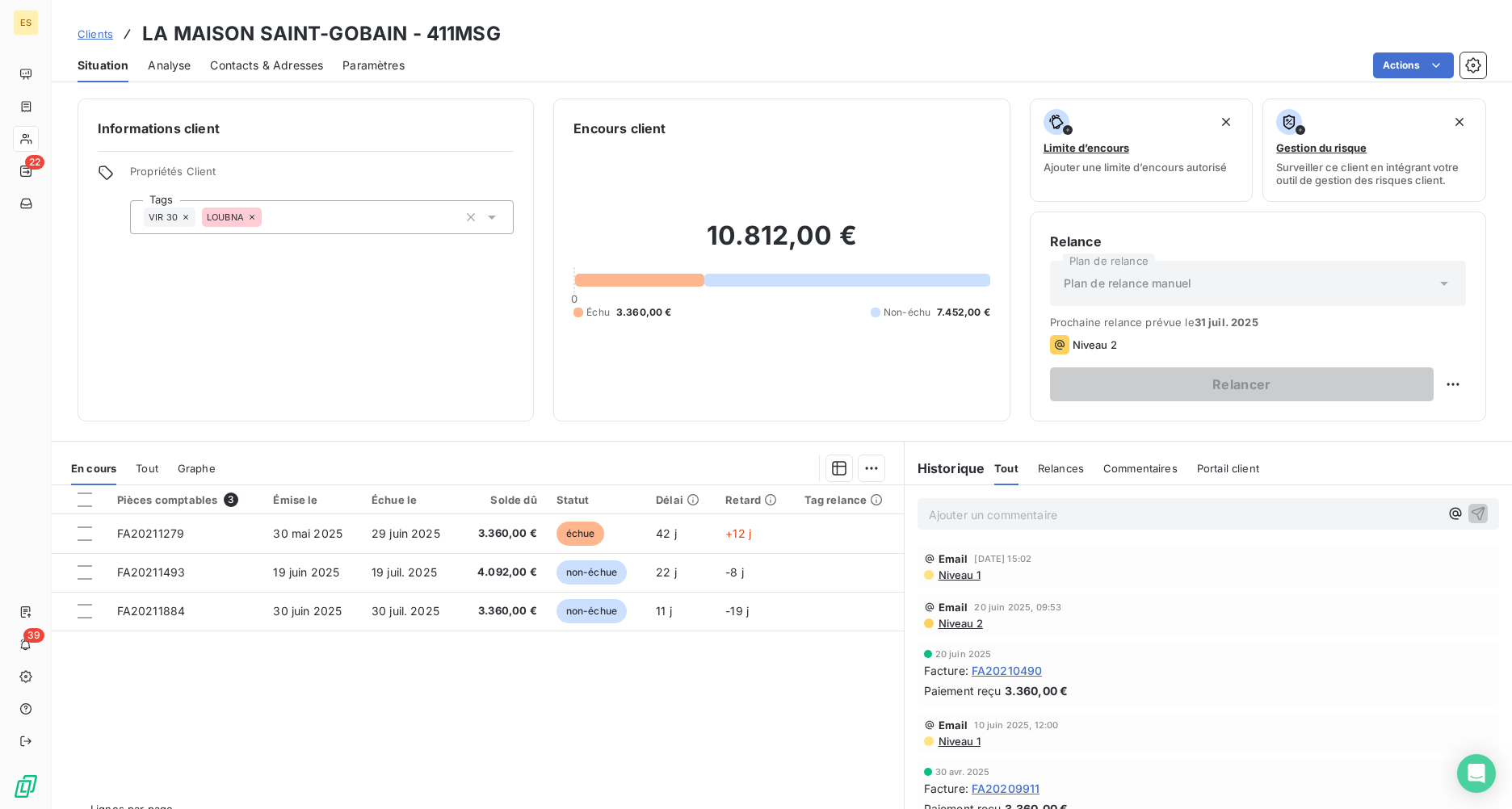 click on "Ajouter un commentaire ﻿" at bounding box center [1184, 514] 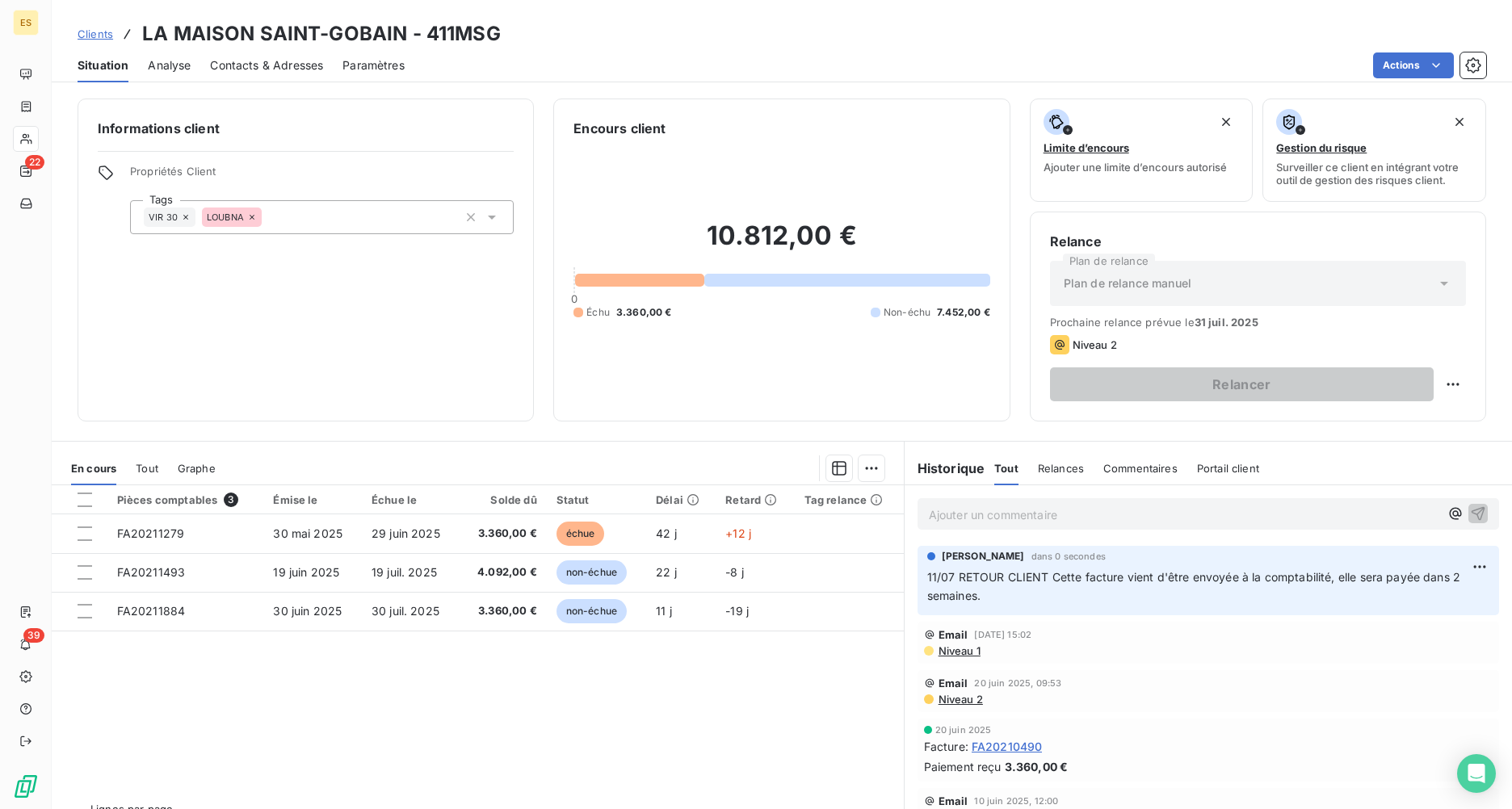 click on "Clients" at bounding box center (95, 34) 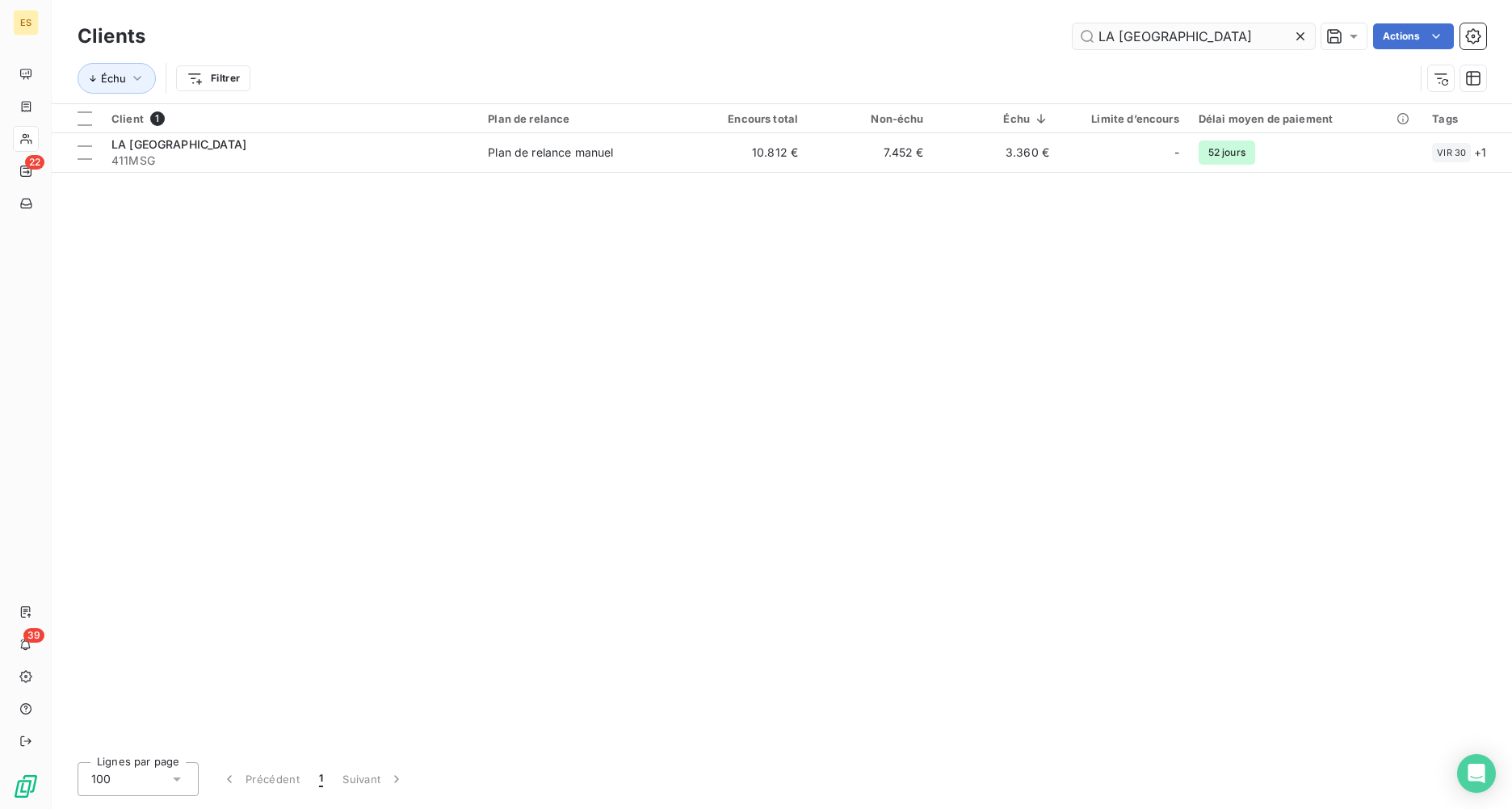 click 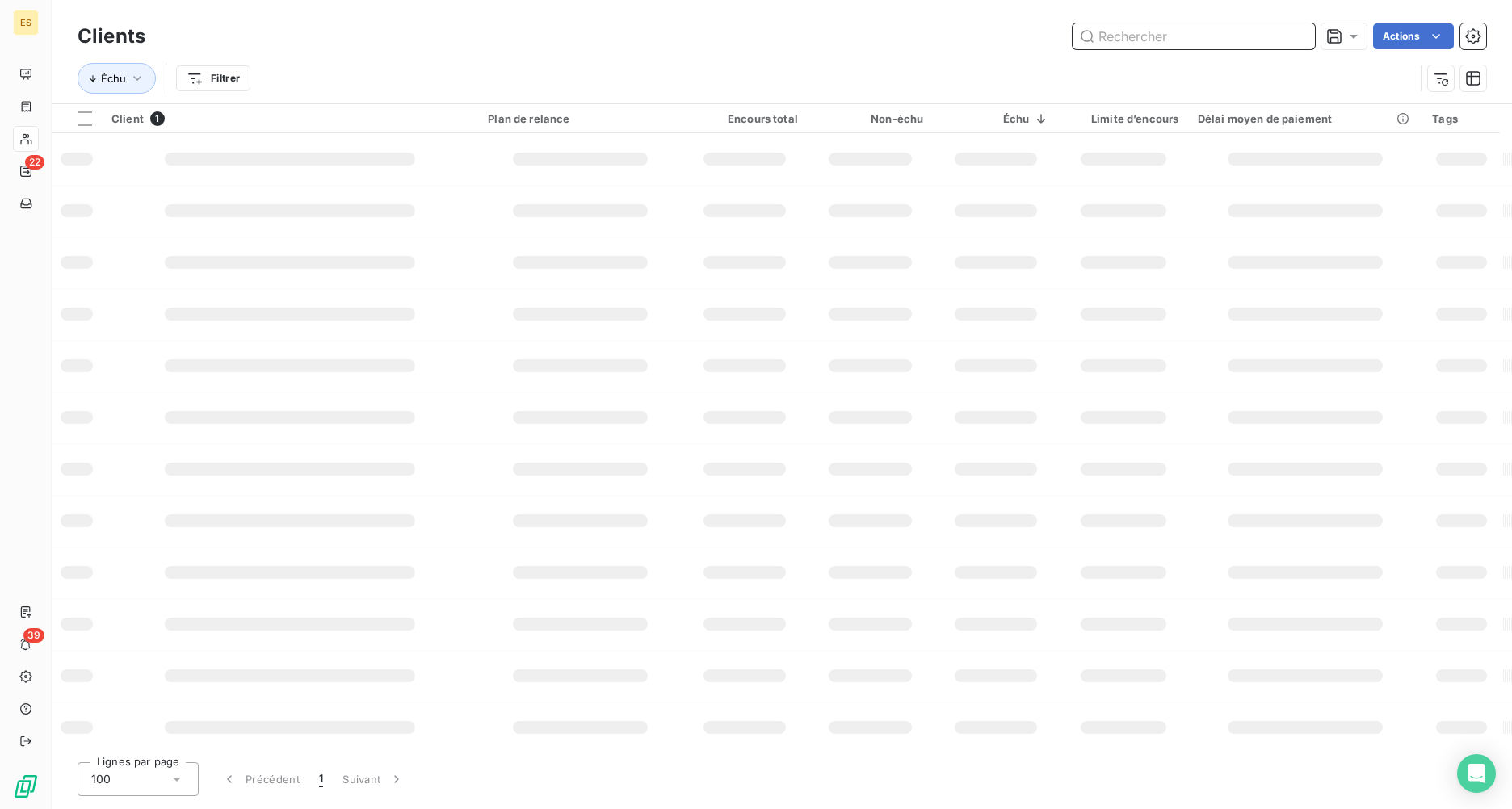 click at bounding box center (1194, 36) 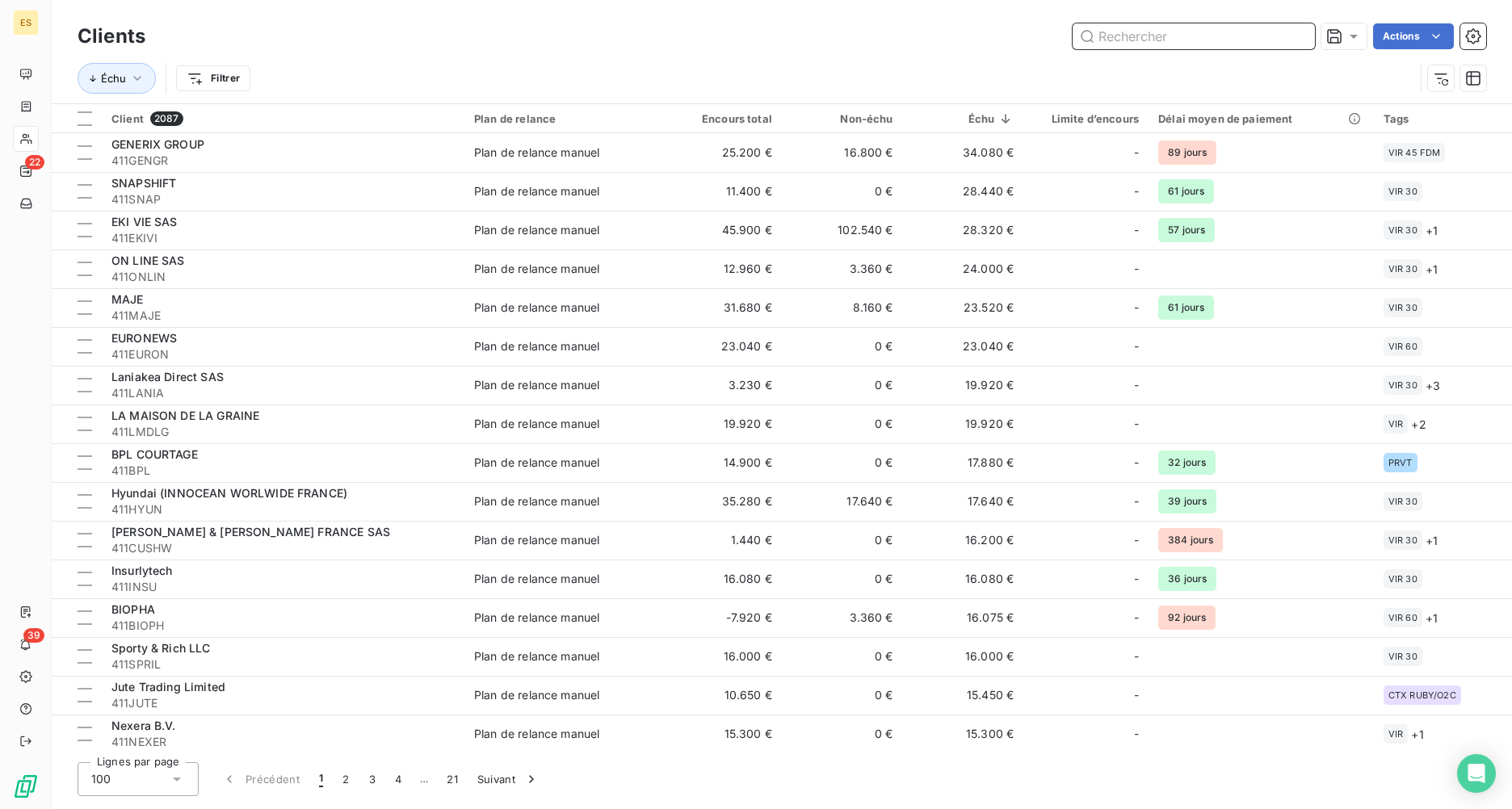 paste on "CERGY" 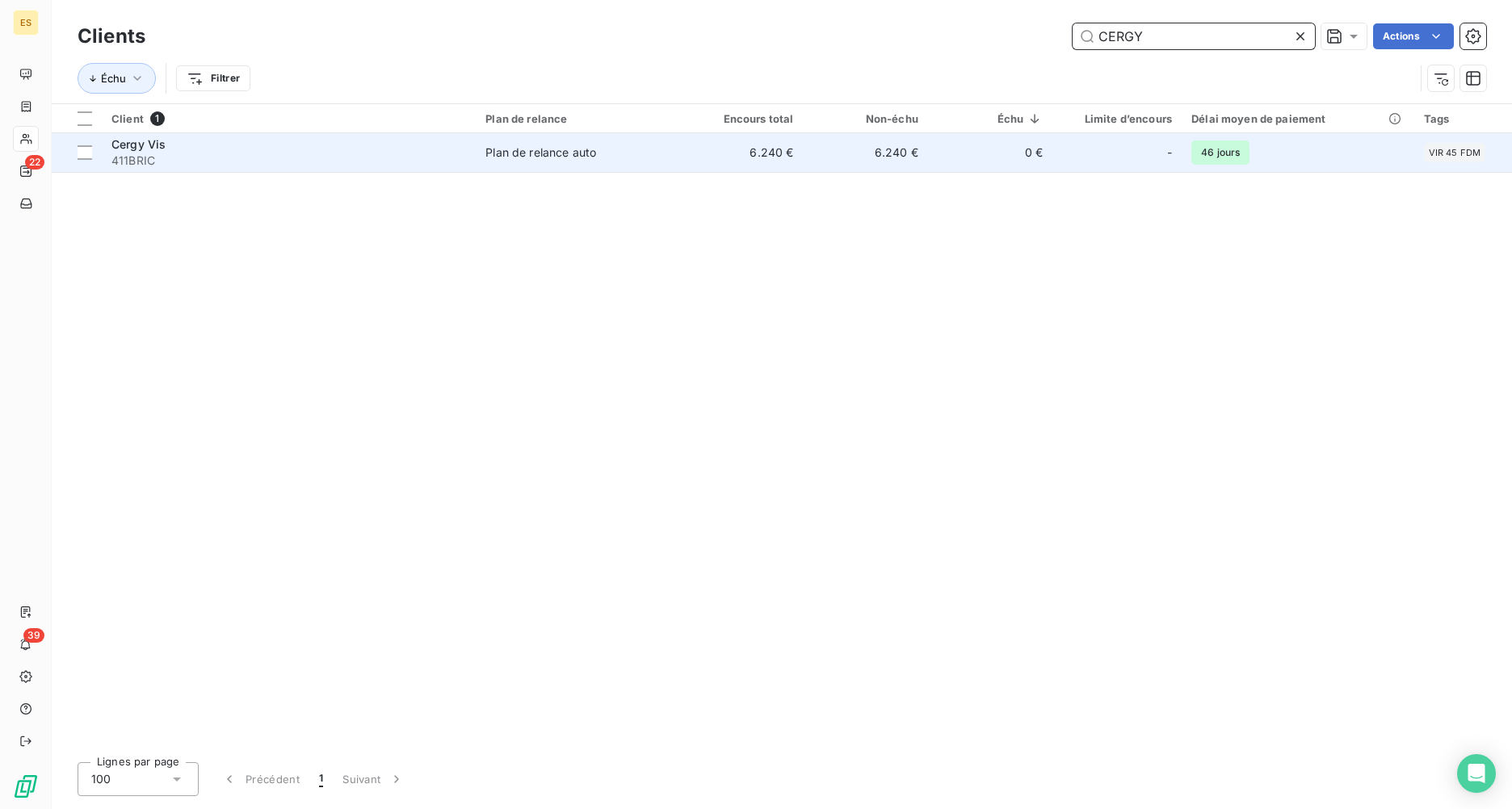 type on "CERGY" 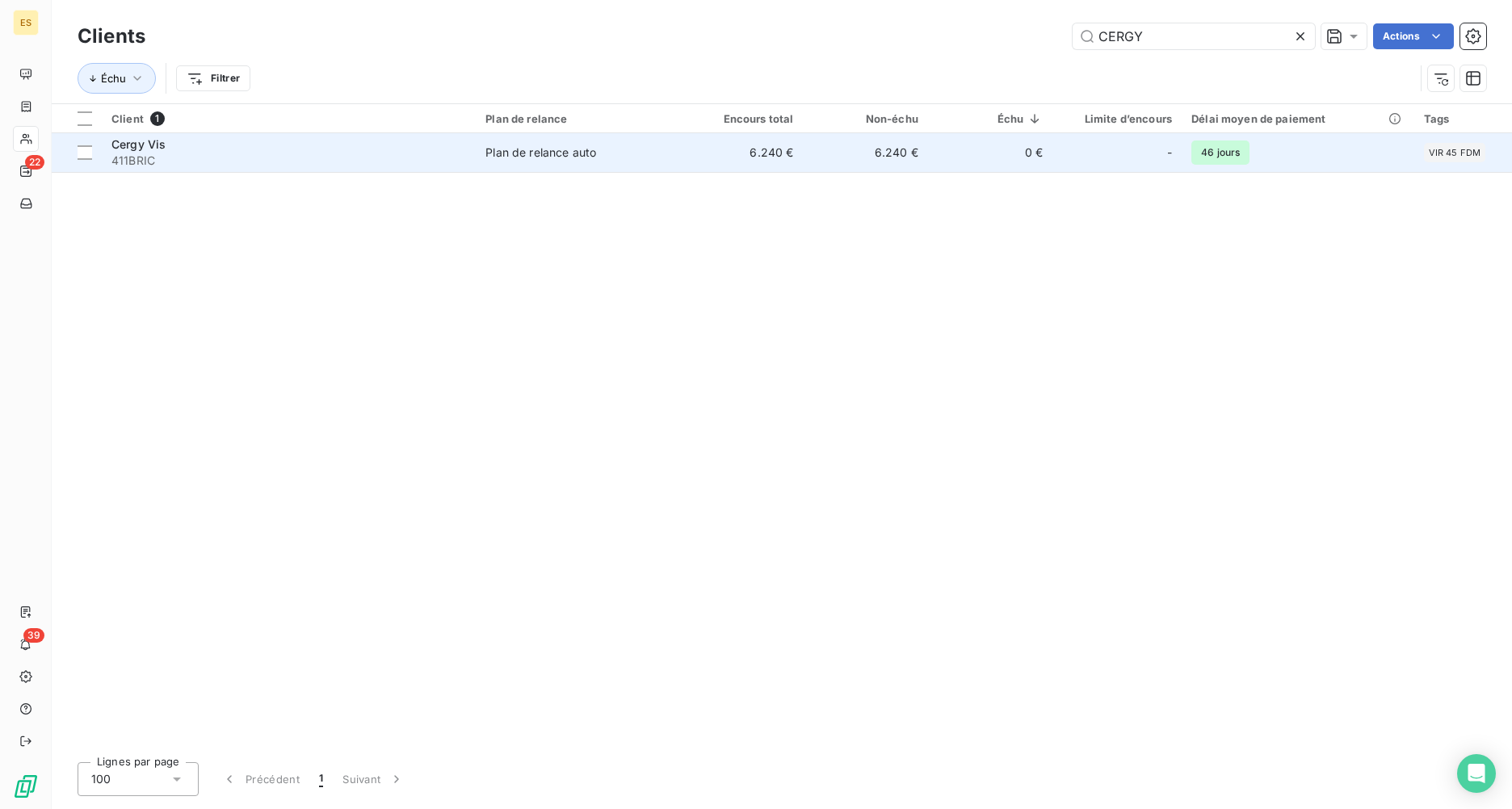 click on "Plan de relance auto" at bounding box center (577, 153) 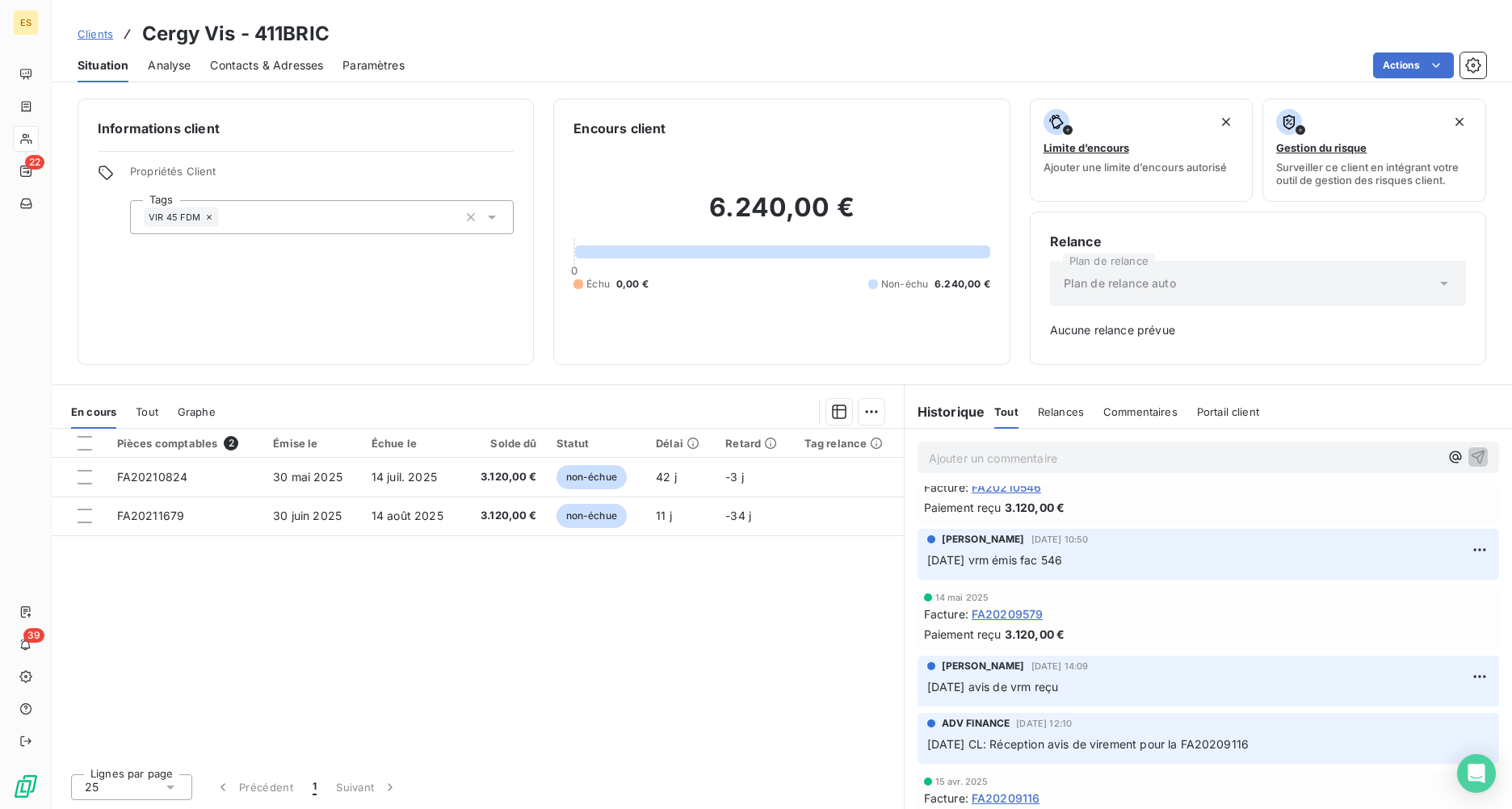 scroll, scrollTop: 0, scrollLeft: 0, axis: both 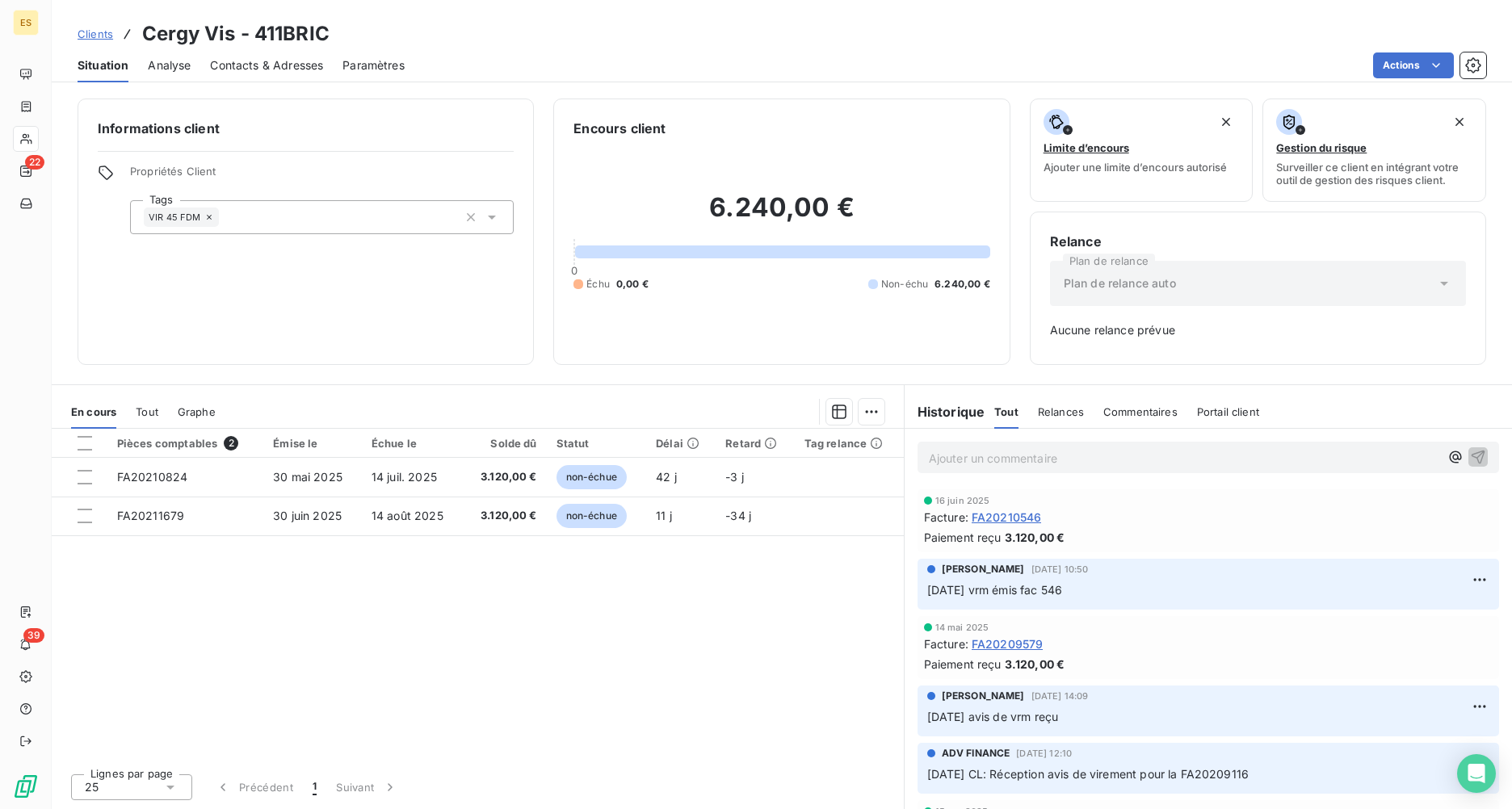 click on "Clients" at bounding box center [95, 34] 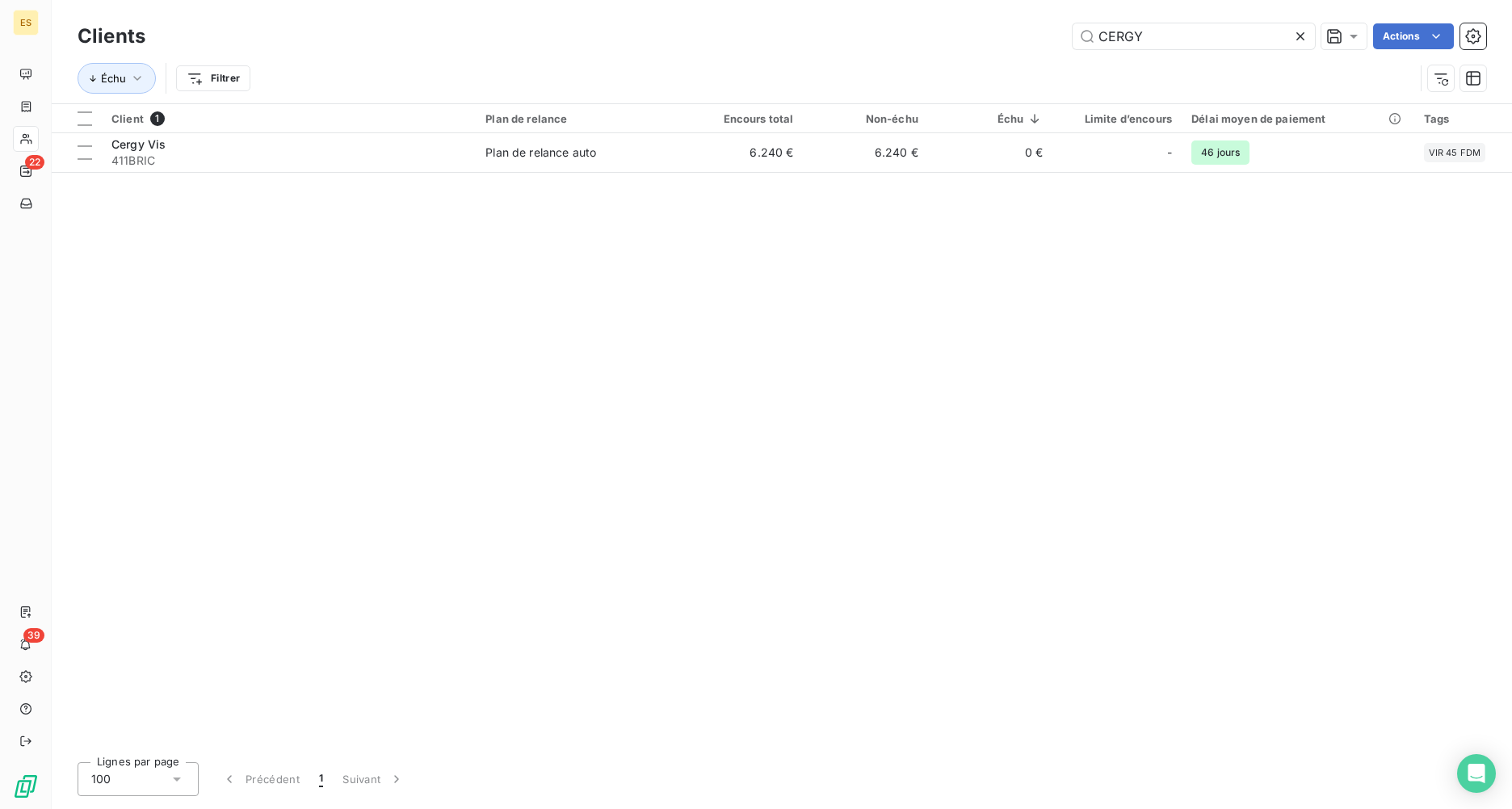 click 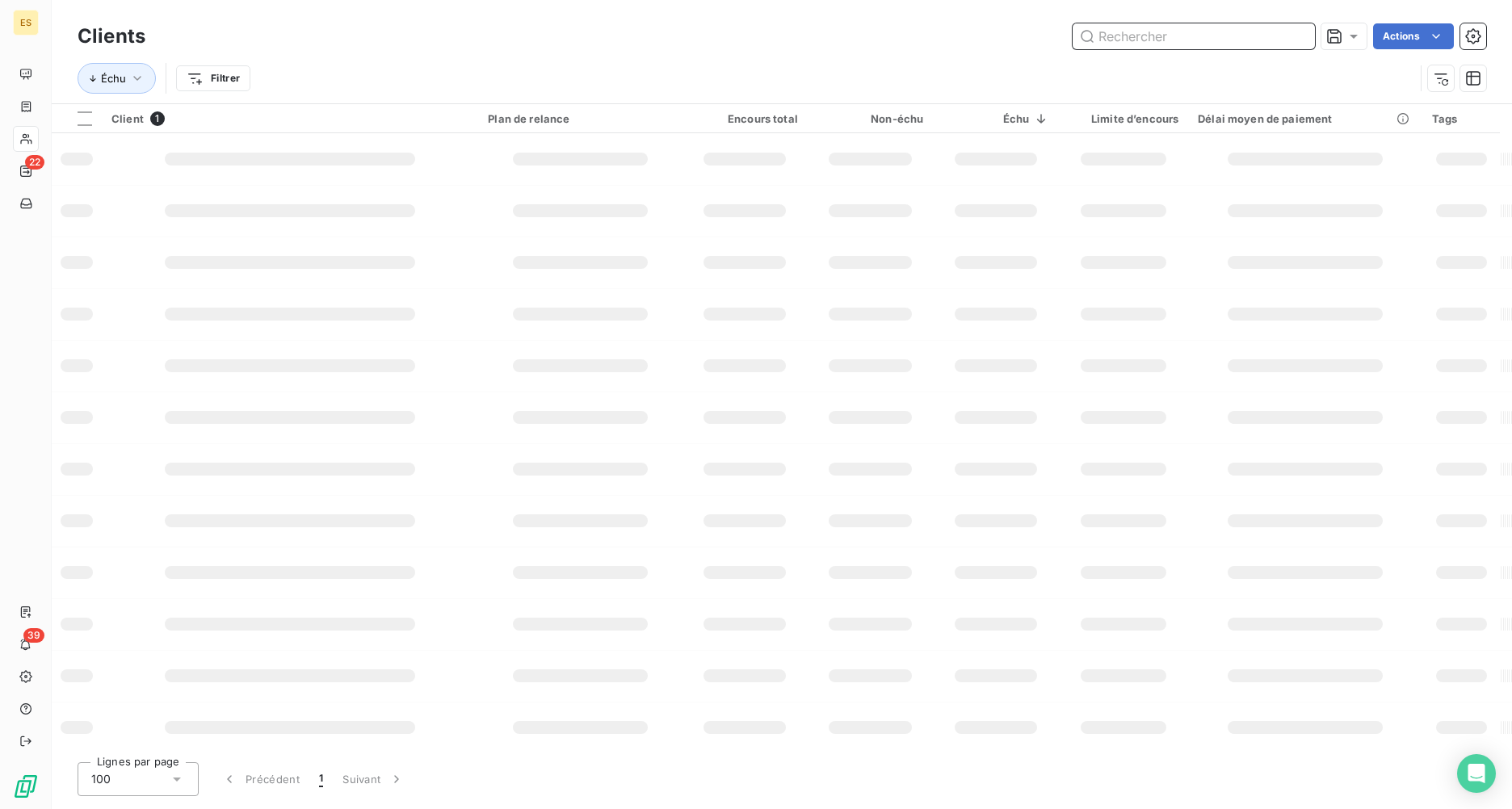 click at bounding box center (1194, 36) 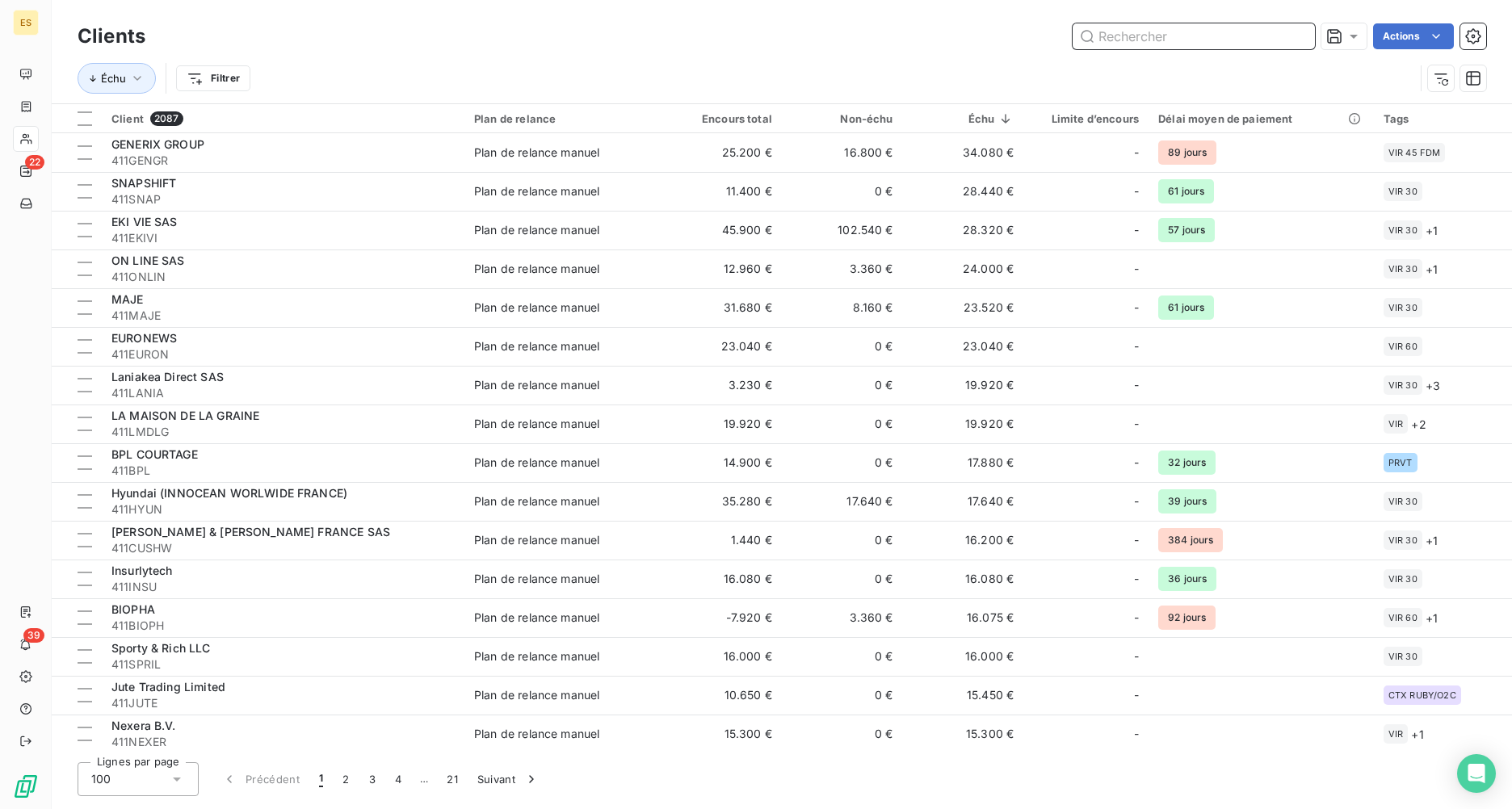 paste on "Innerskin" 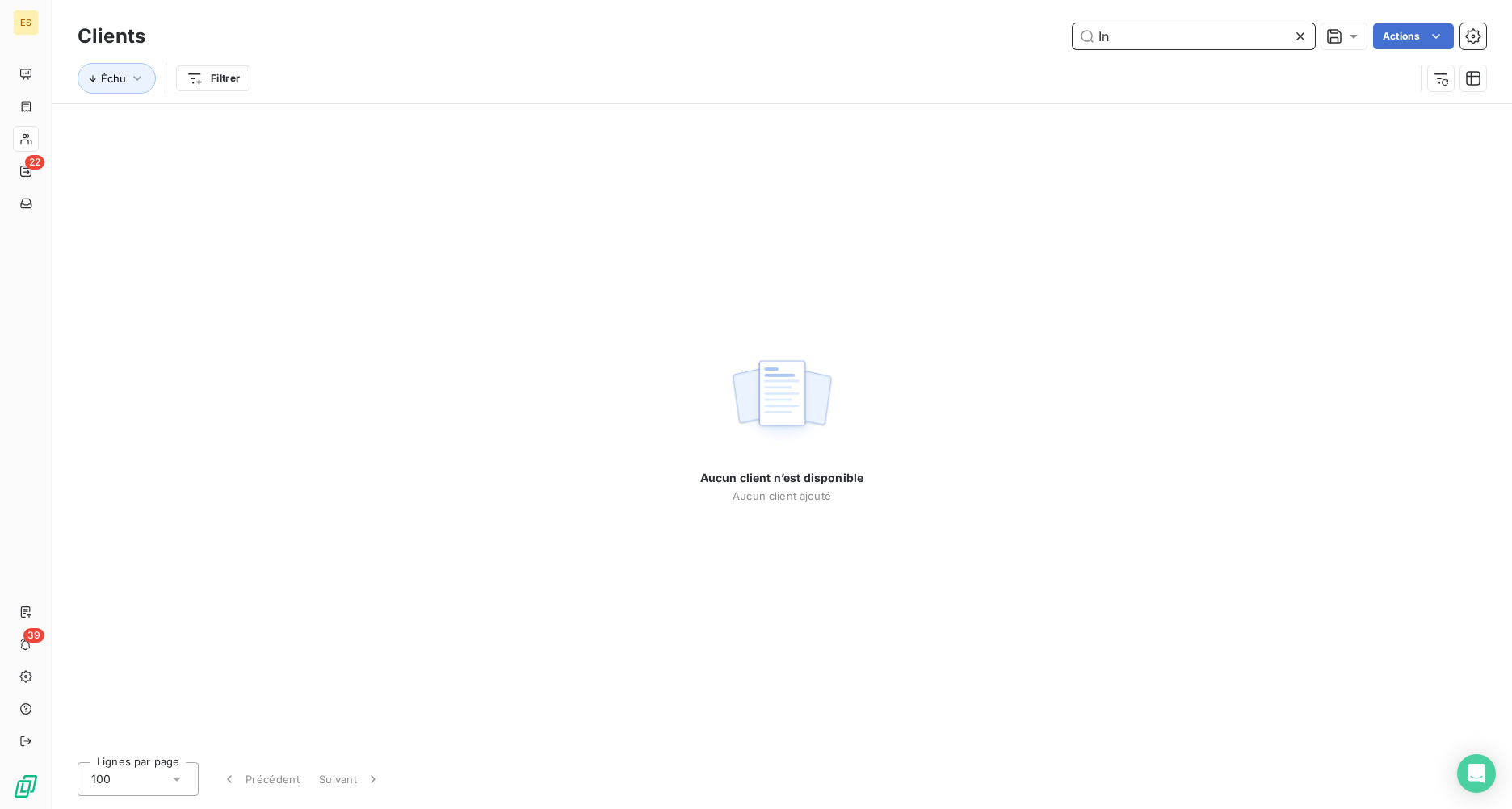 type on "I" 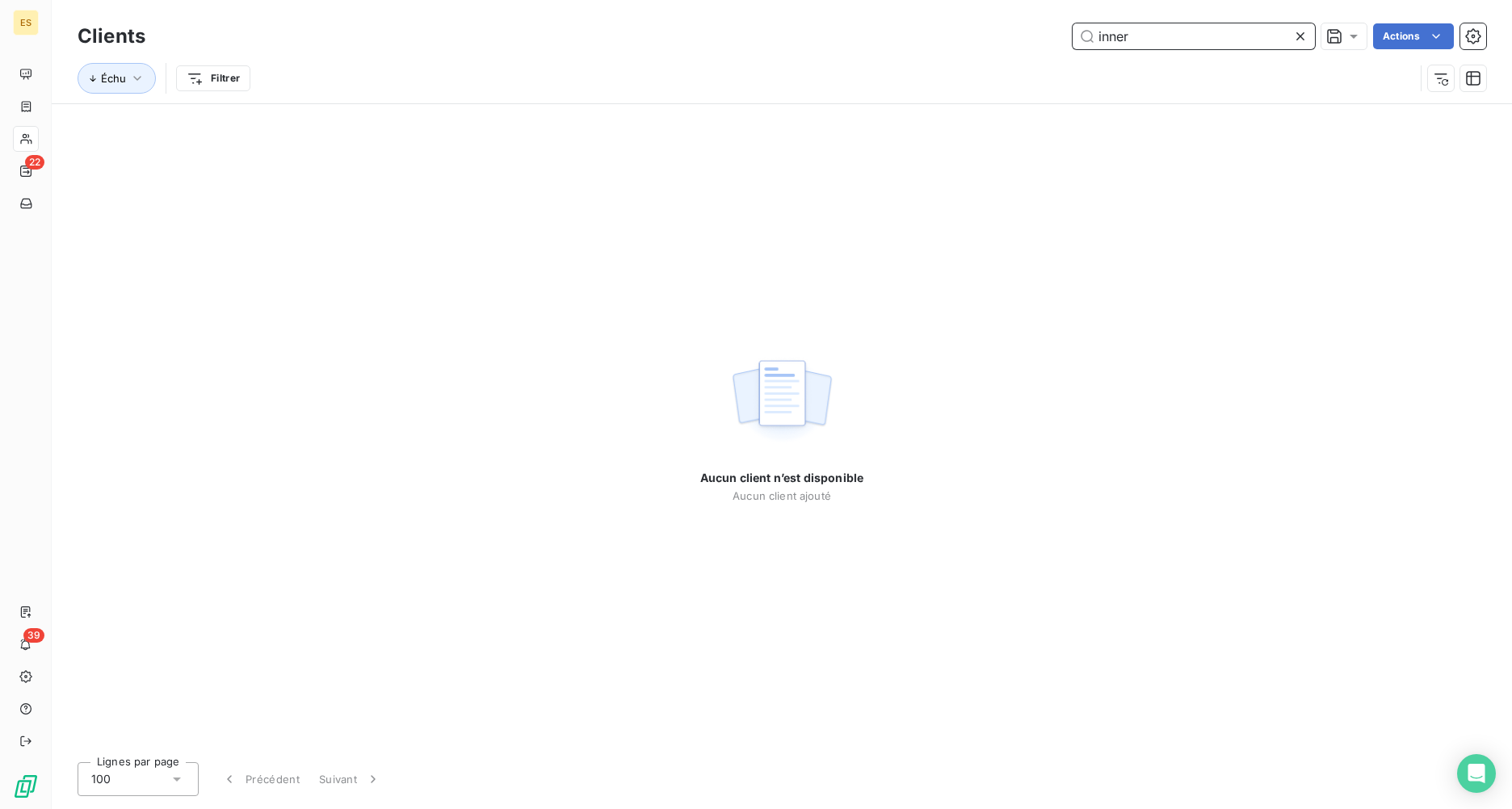 type on "inner" 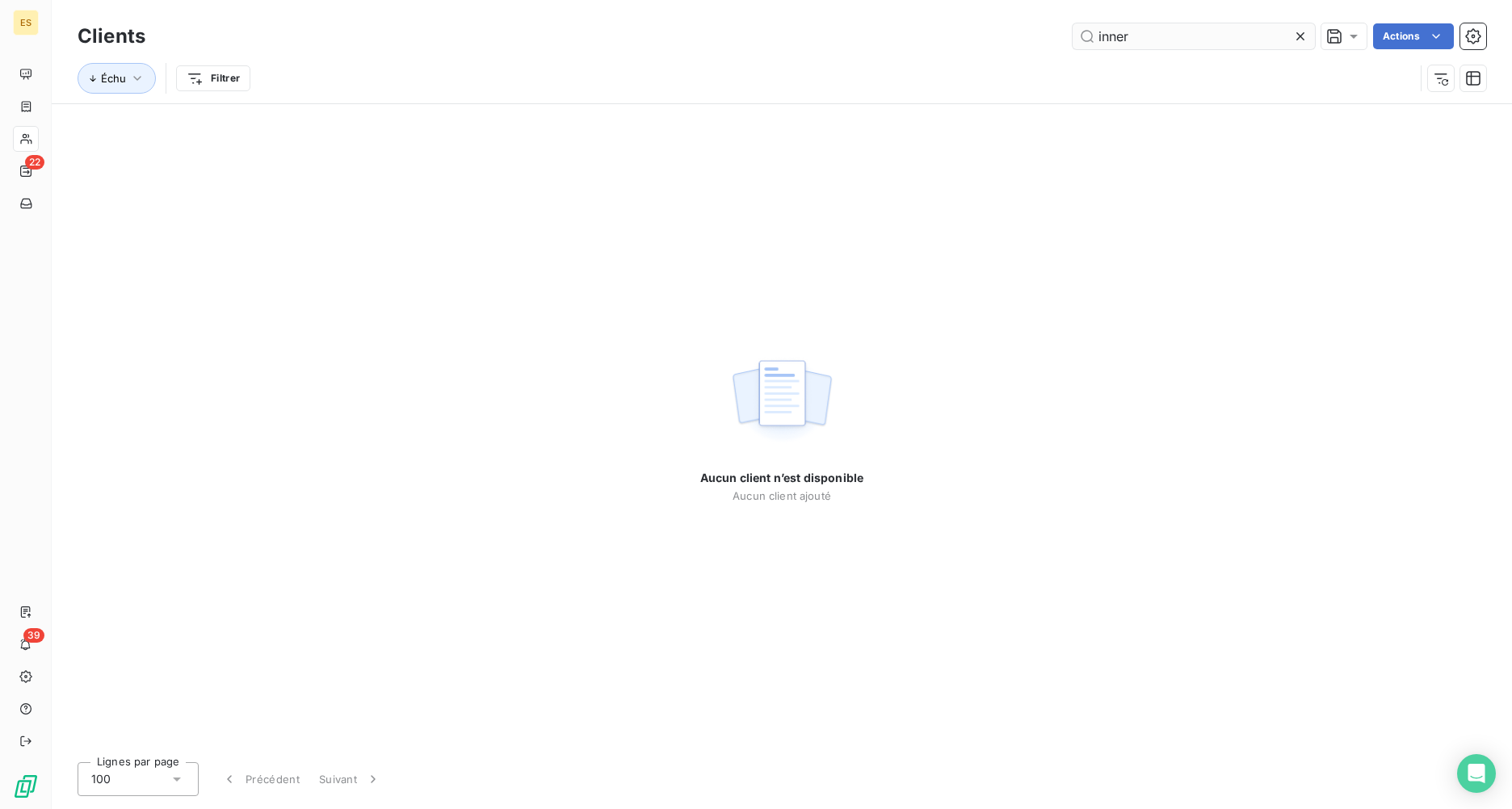 click 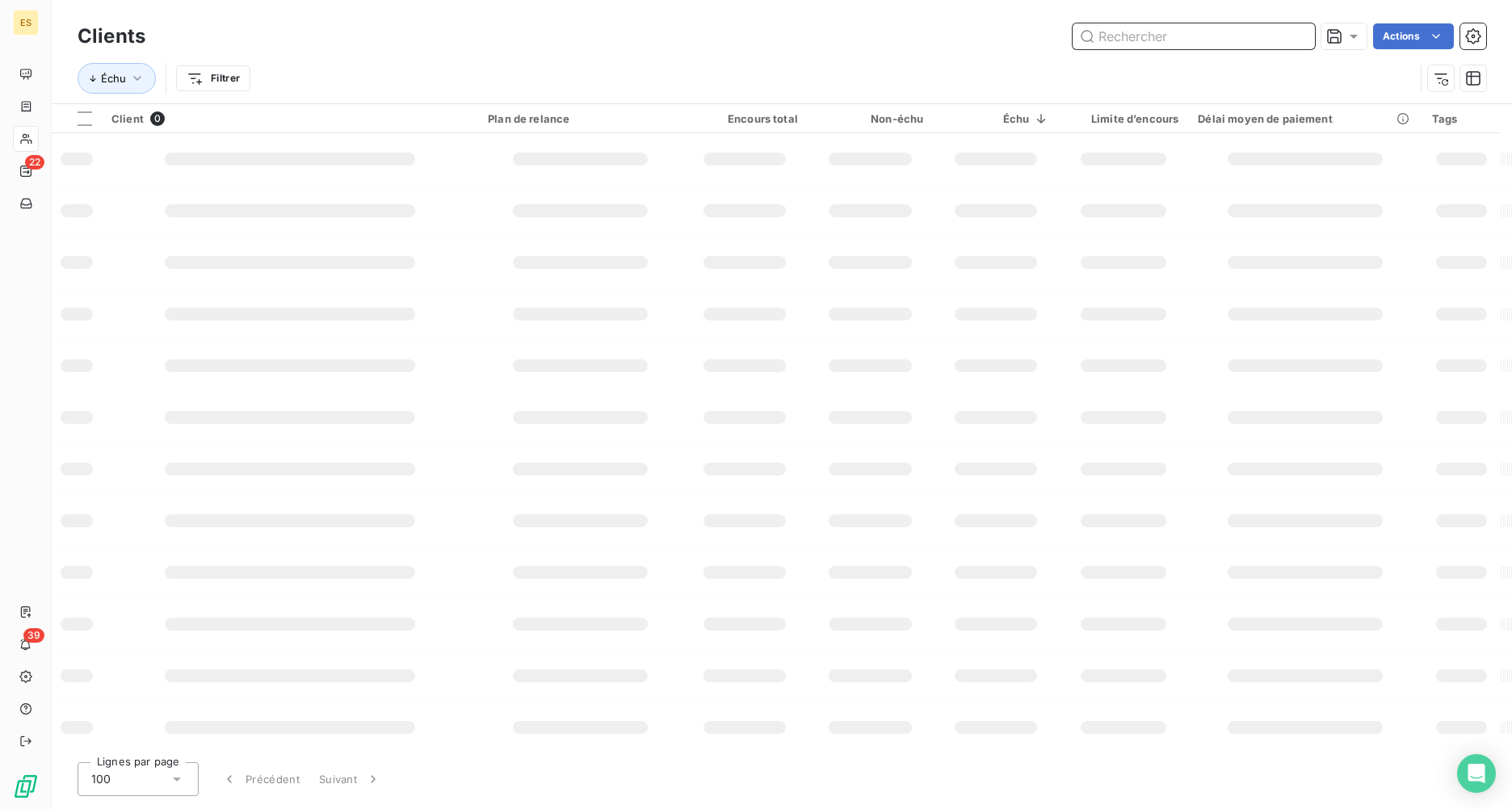 click at bounding box center [1194, 36] 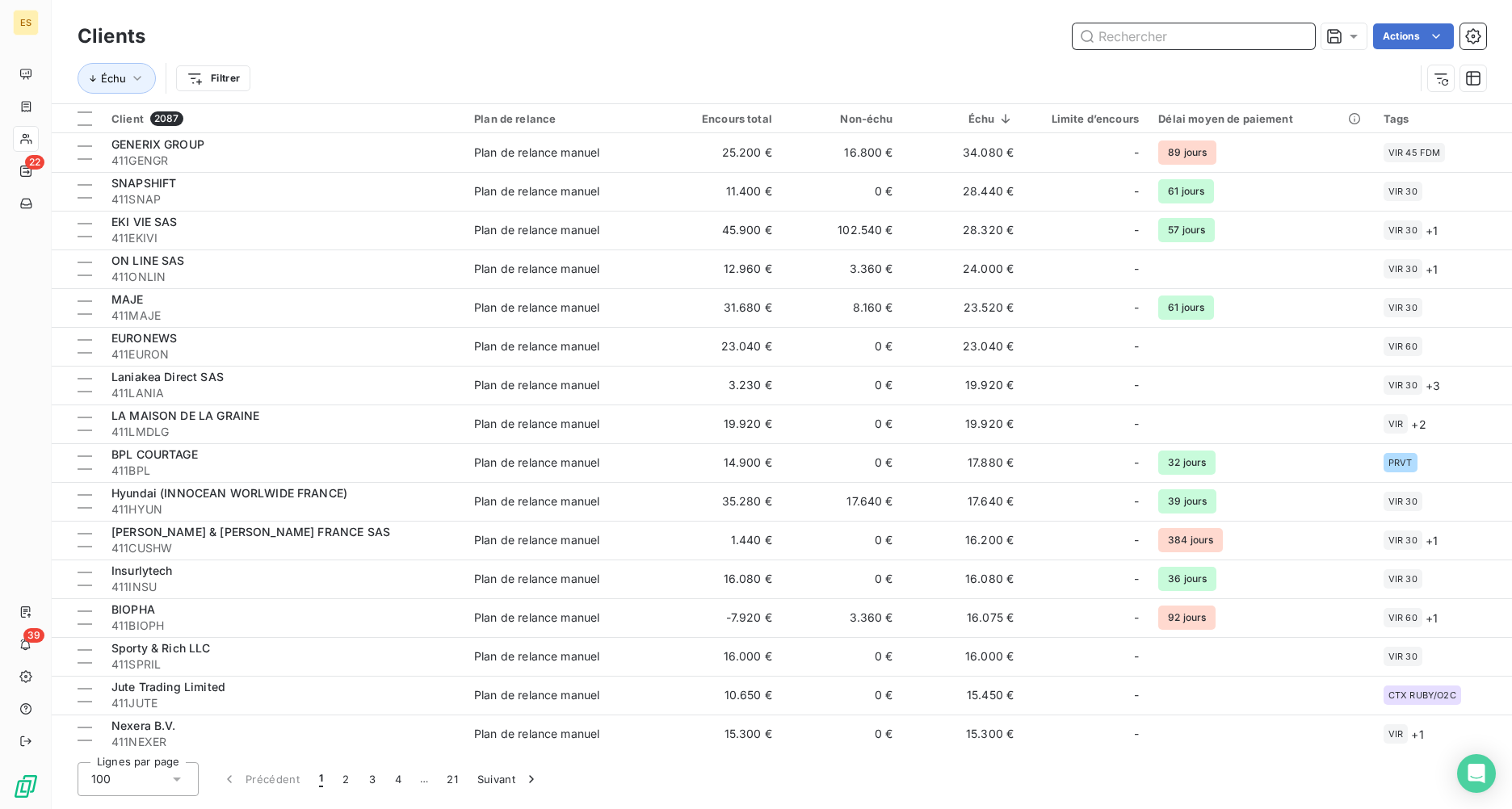paste on "INTERPARKING" 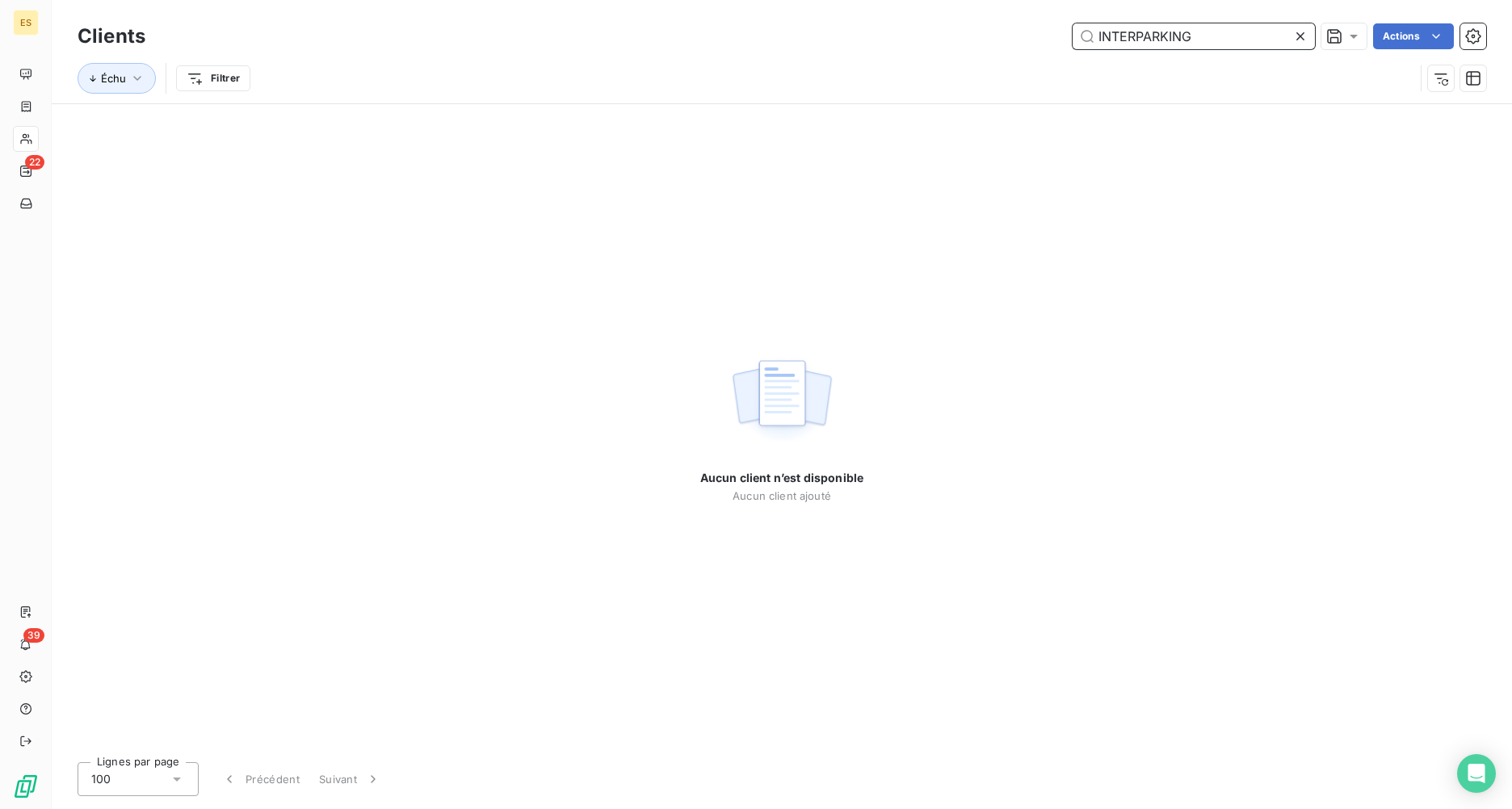 click on "INTERPARKING" at bounding box center (1194, 36) 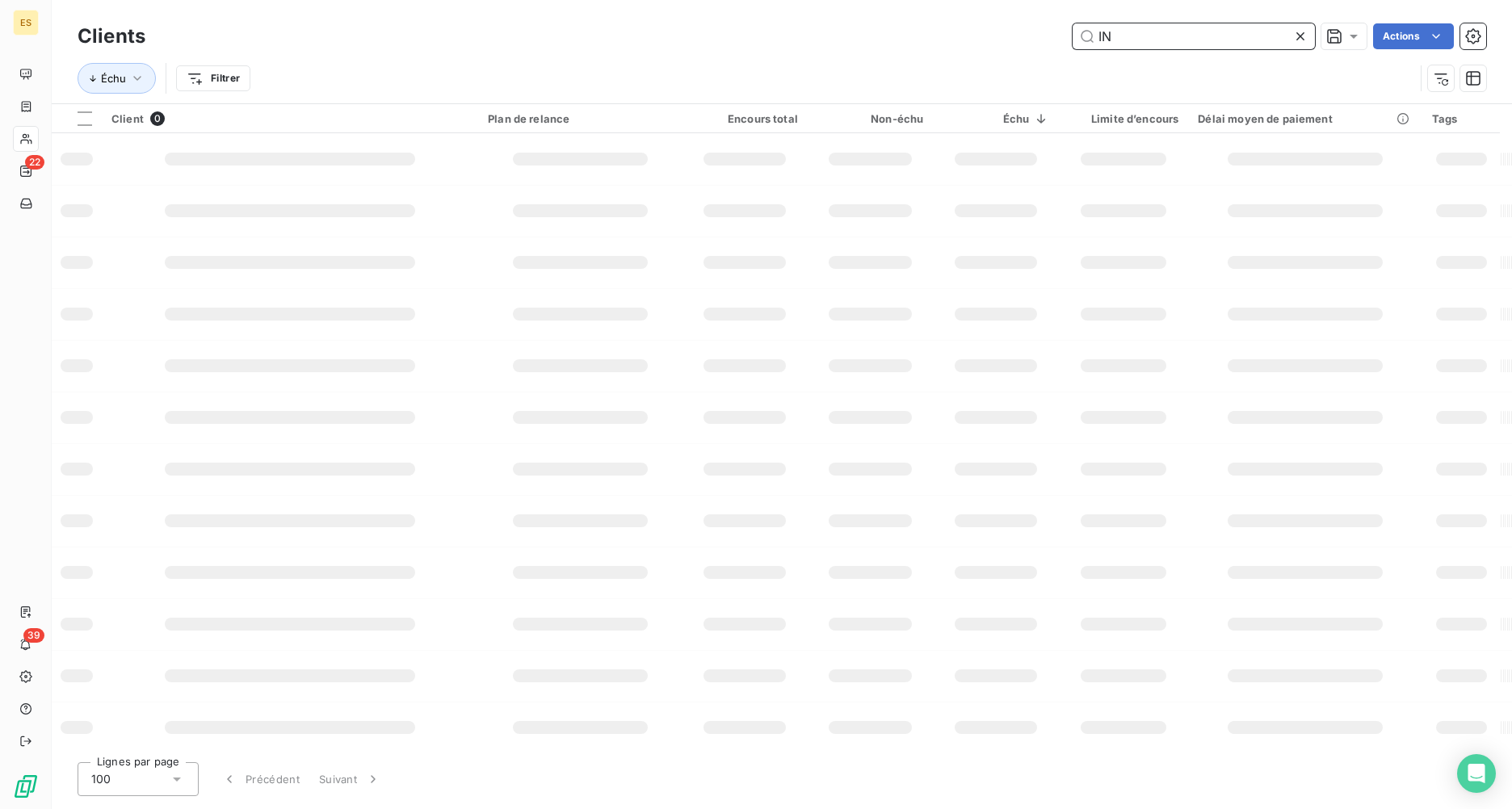type on "I" 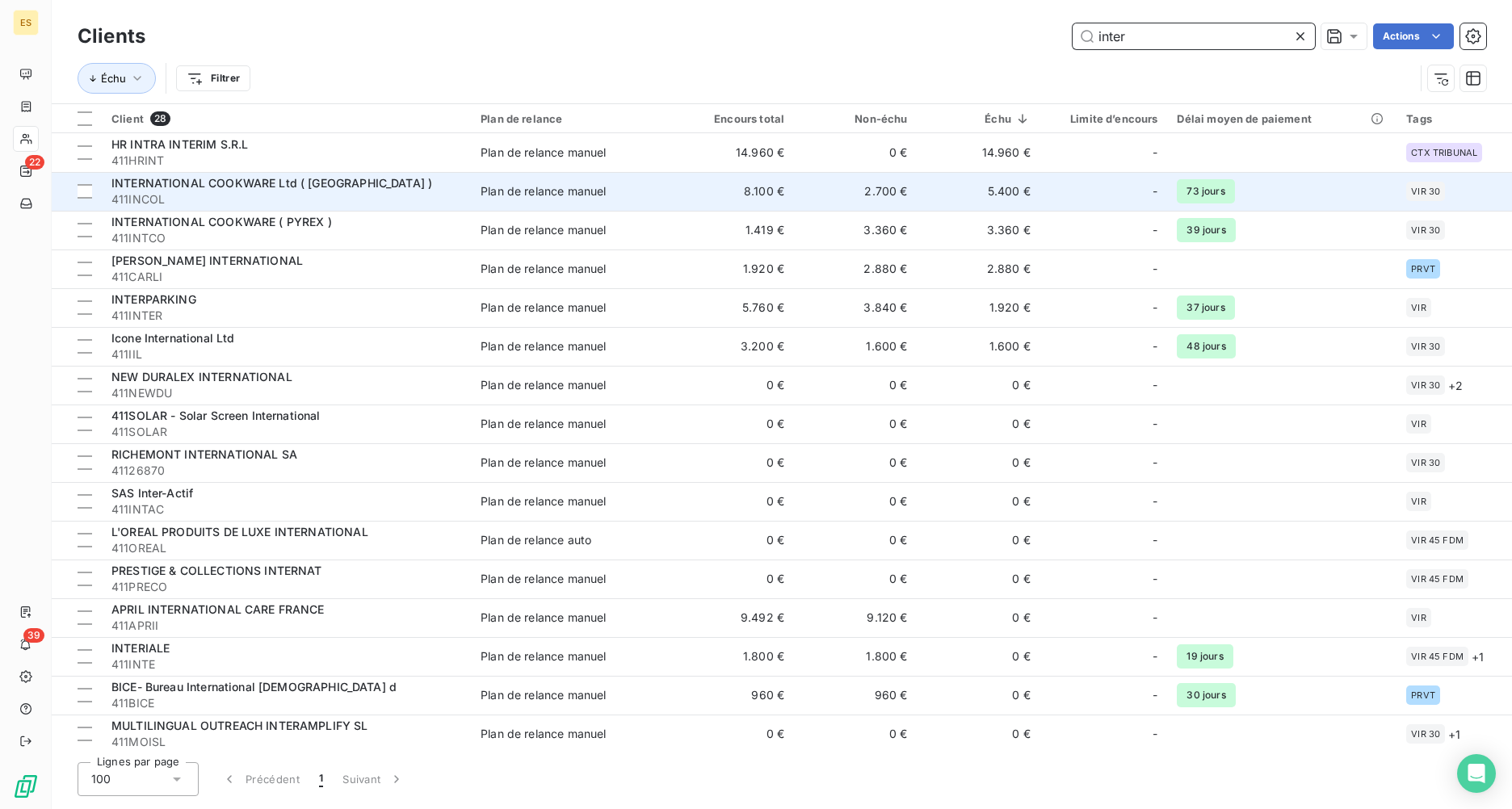 type on "inter" 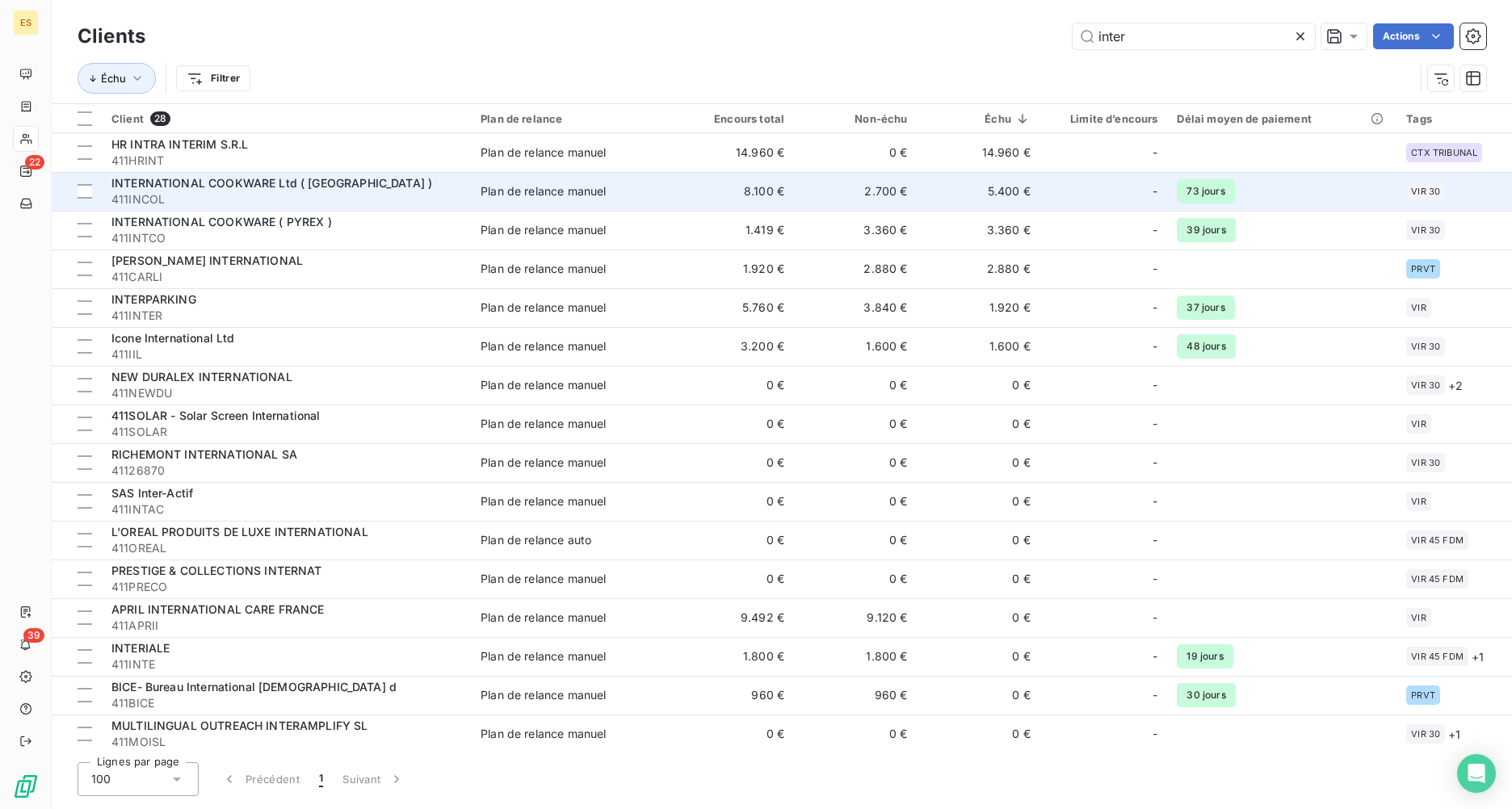 click on "411INCOL" at bounding box center [286, 199] 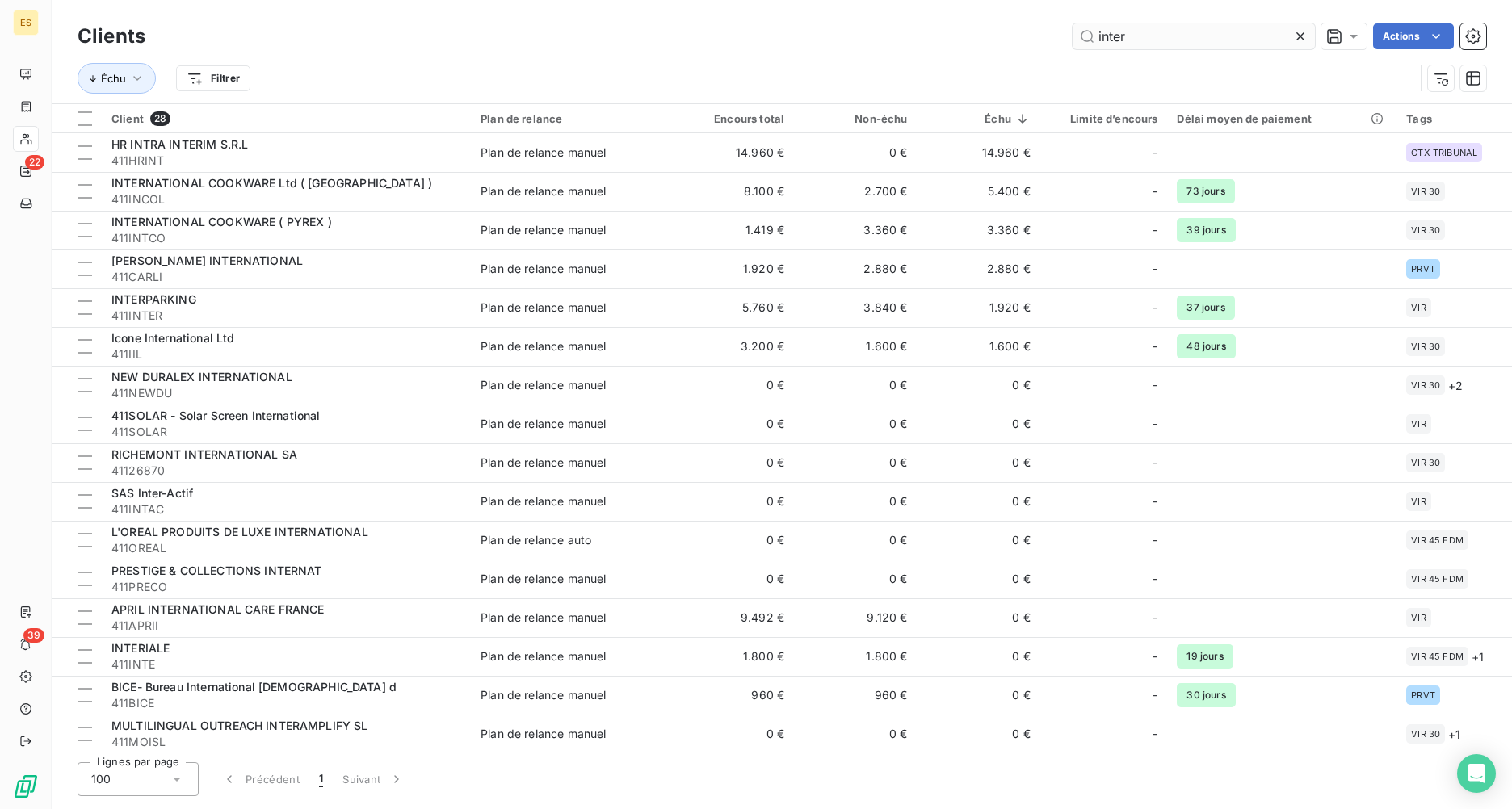 click on "inter" at bounding box center (1194, 36) 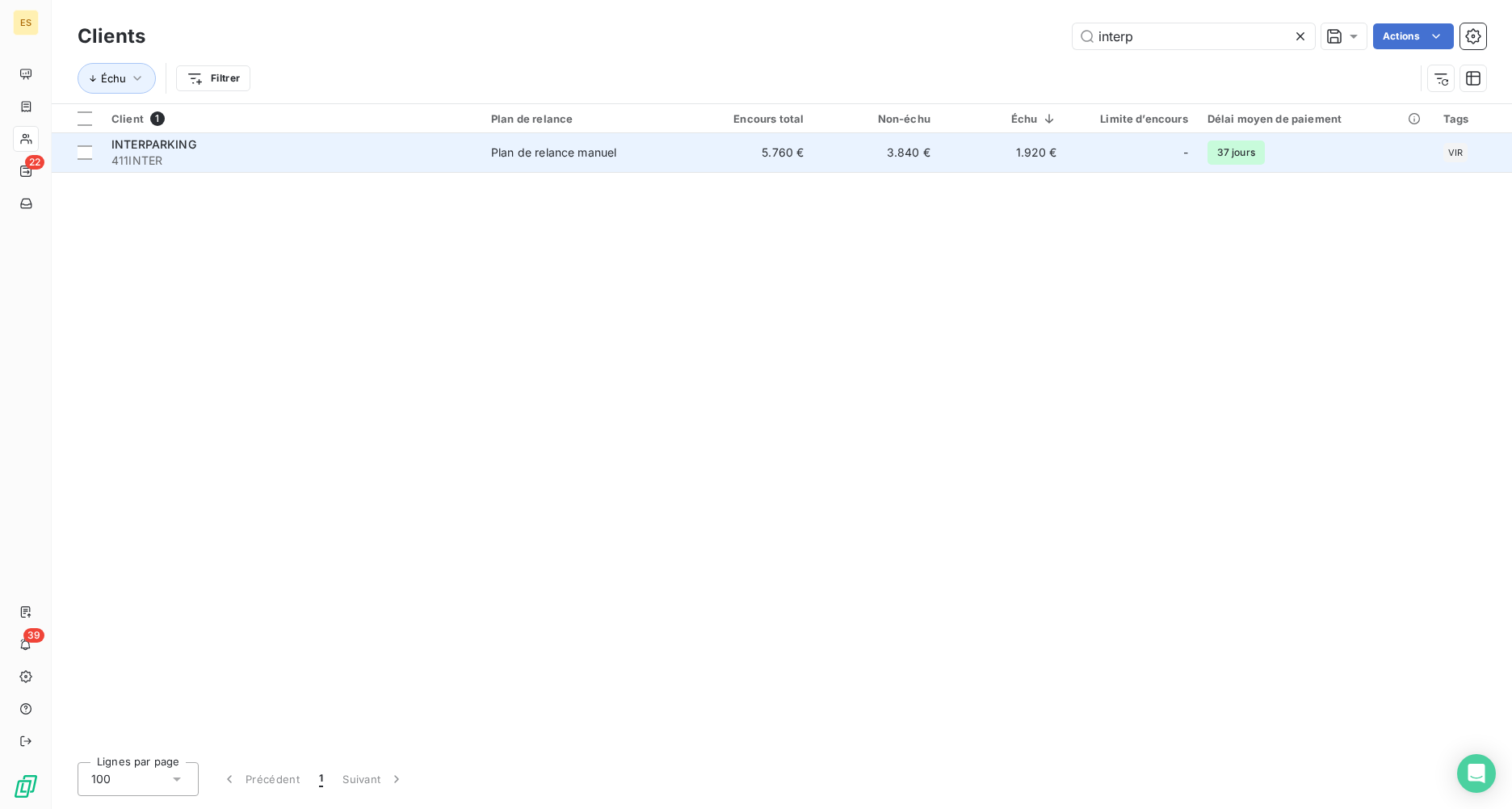 type on "interp" 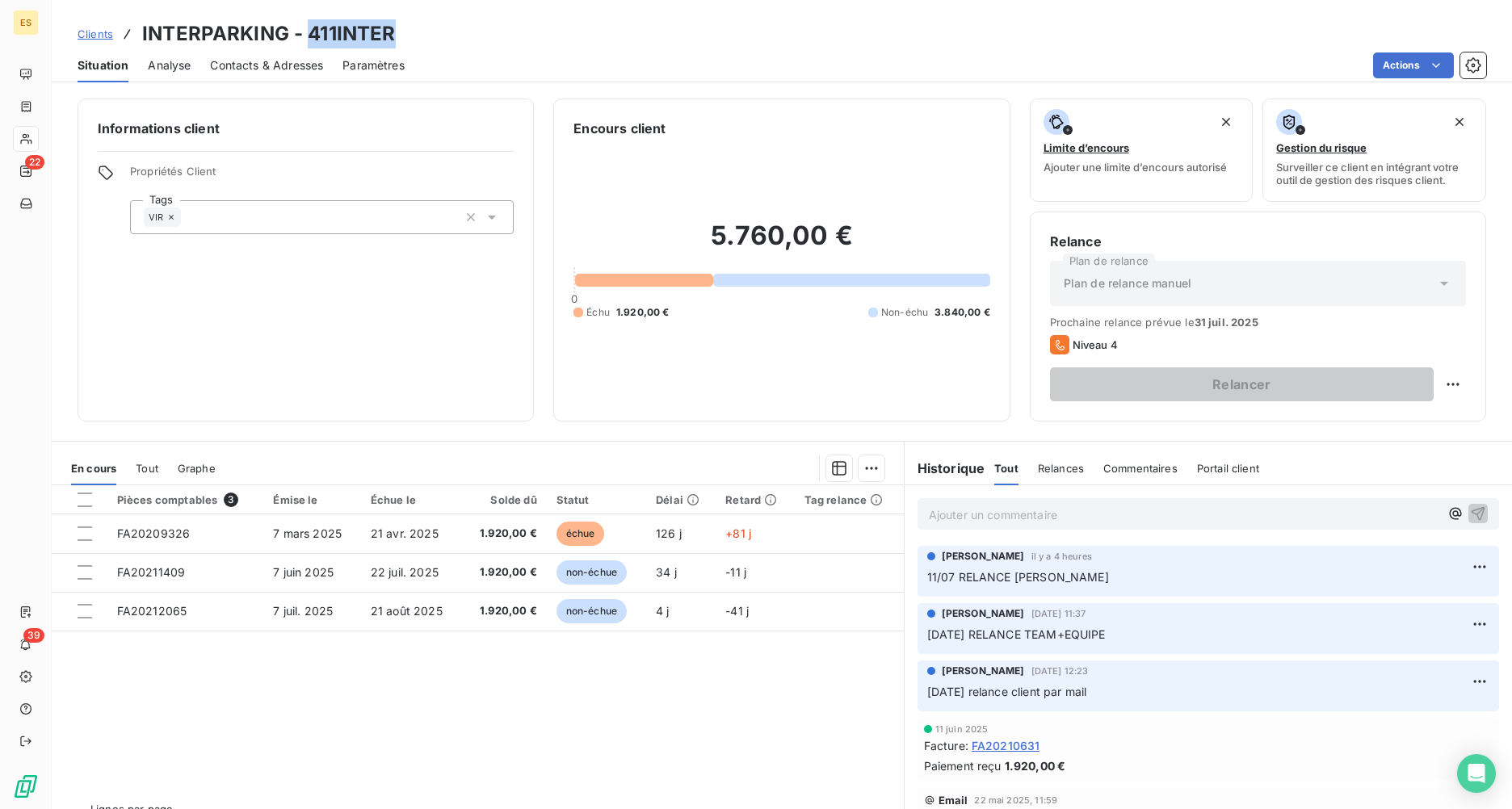 drag, startPoint x: 308, startPoint y: 31, endPoint x: 395, endPoint y: 45, distance: 88.11924 